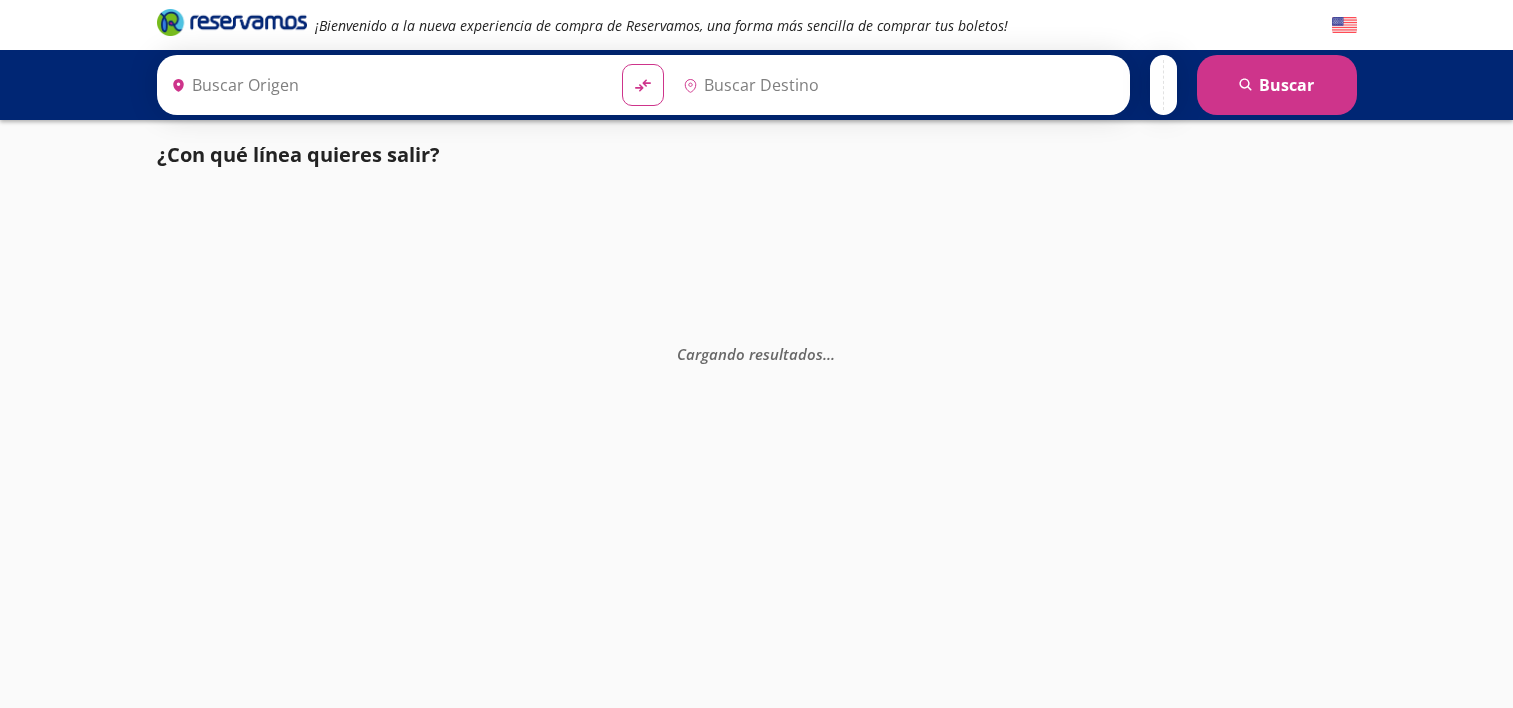 scroll, scrollTop: 0, scrollLeft: 0, axis: both 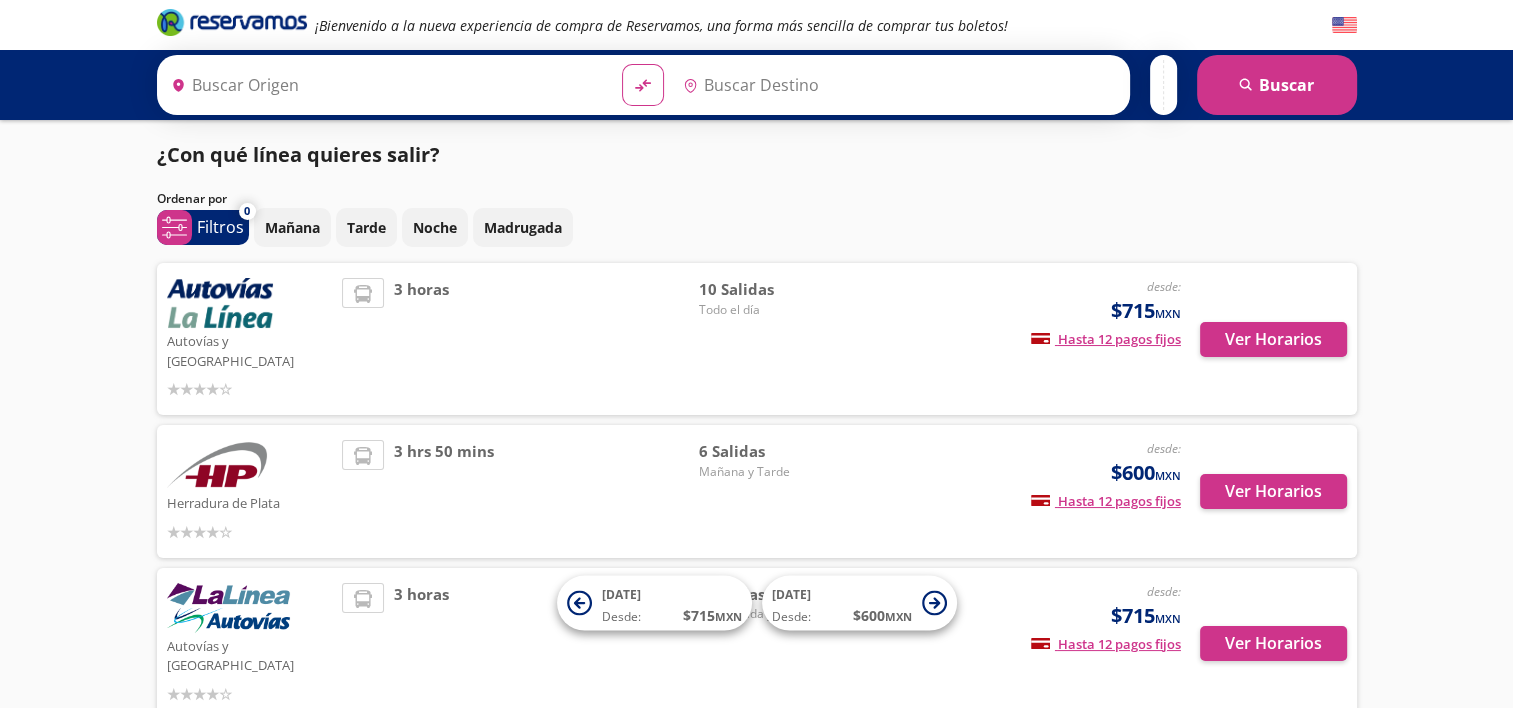 type on "[GEOGRAPHIC_DATA], [GEOGRAPHIC_DATA]" 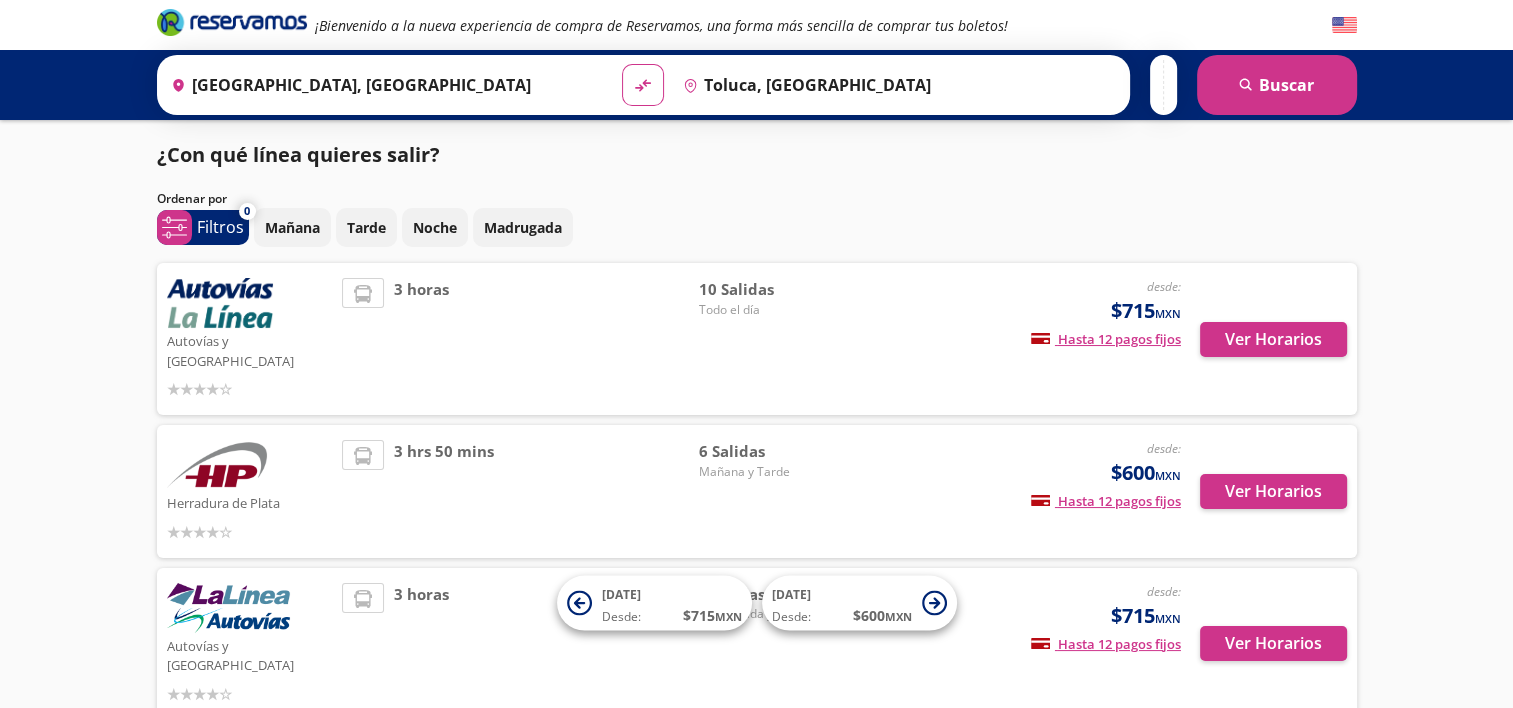 scroll, scrollTop: 0, scrollLeft: 0, axis: both 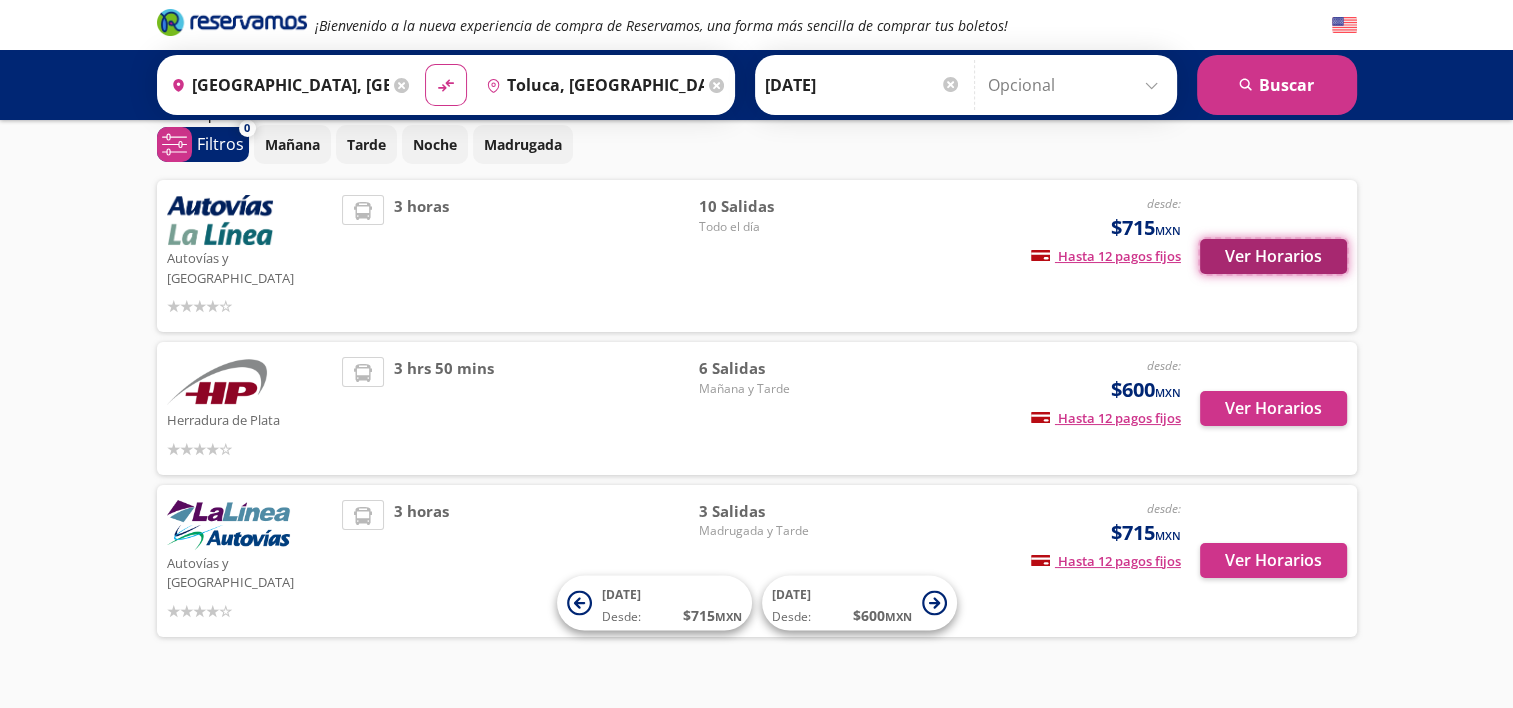 click on "Ver Horarios" at bounding box center [1273, 256] 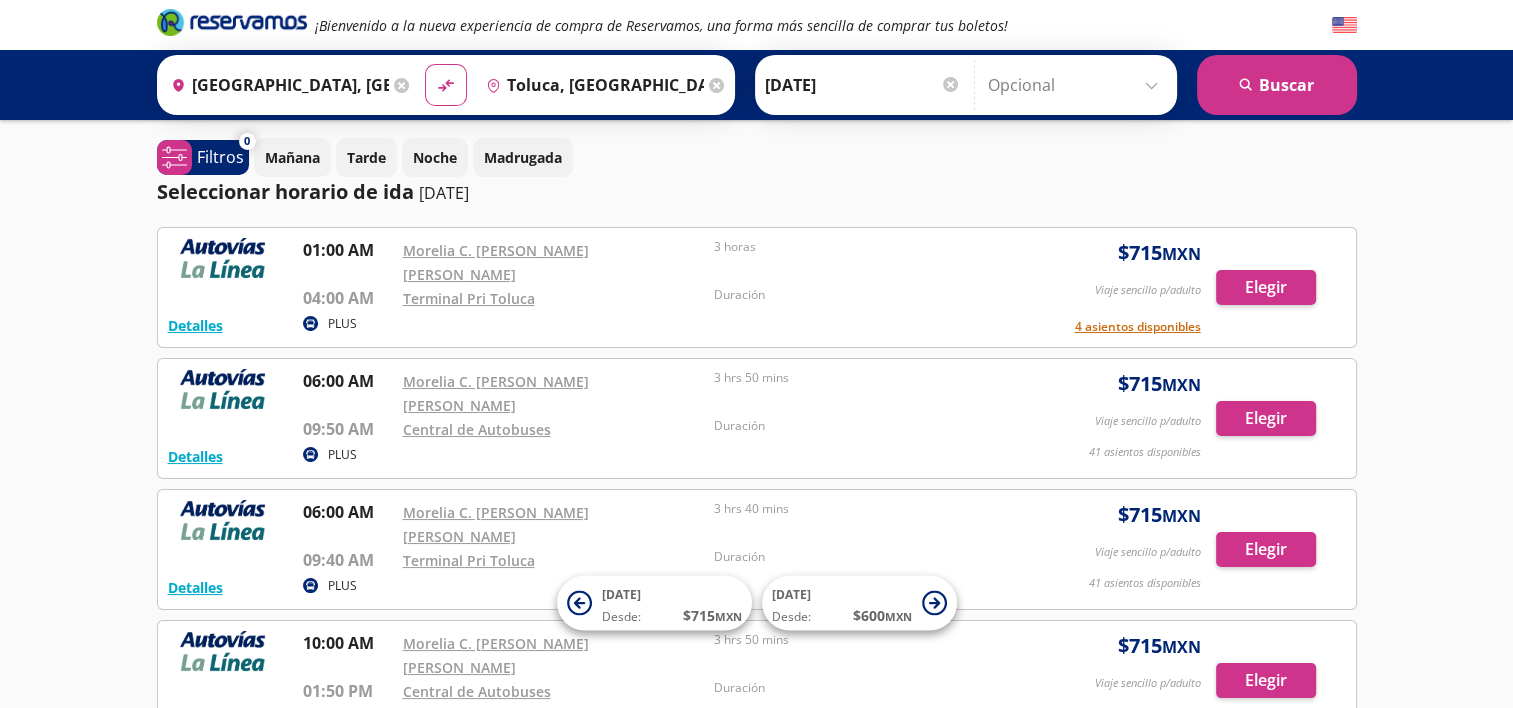 scroll, scrollTop: 0, scrollLeft: 0, axis: both 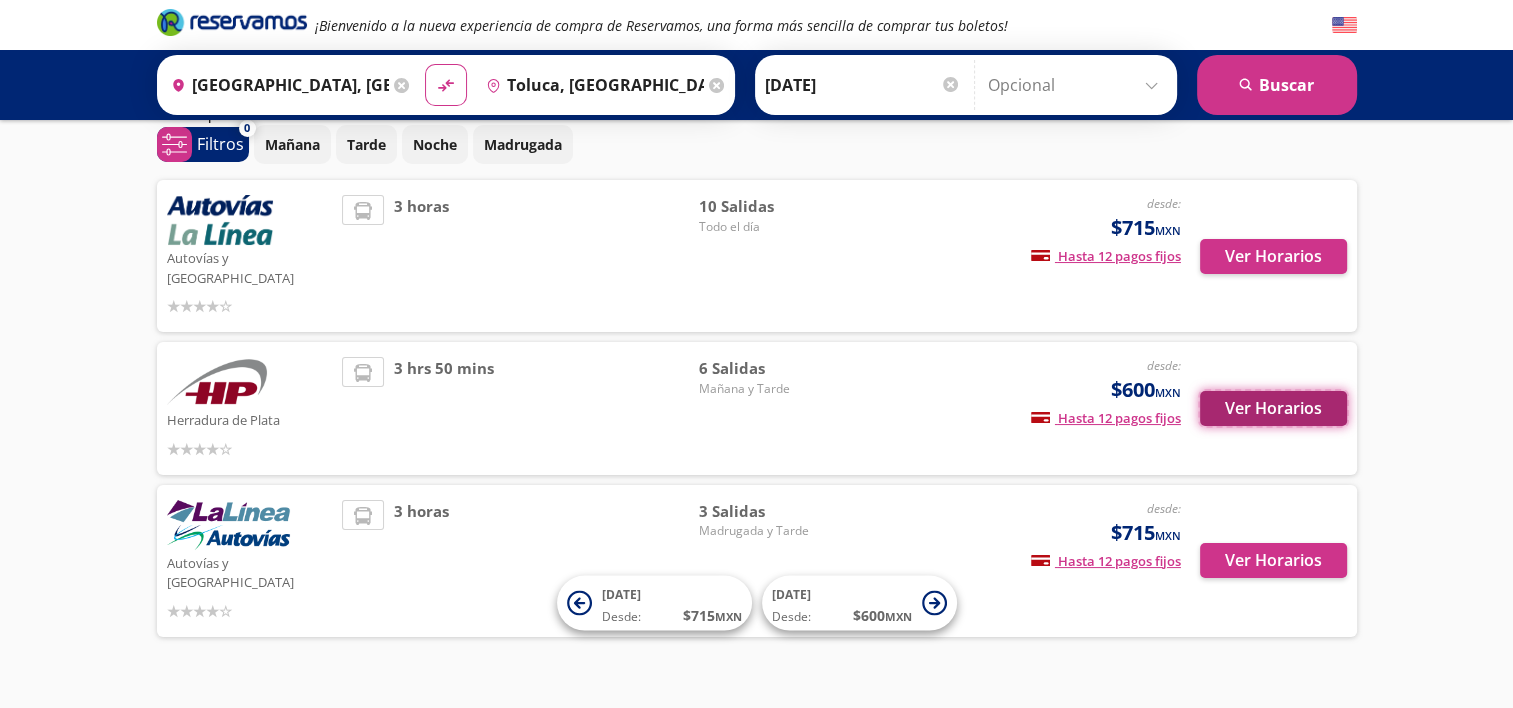 click on "Ver Horarios" at bounding box center [1273, 408] 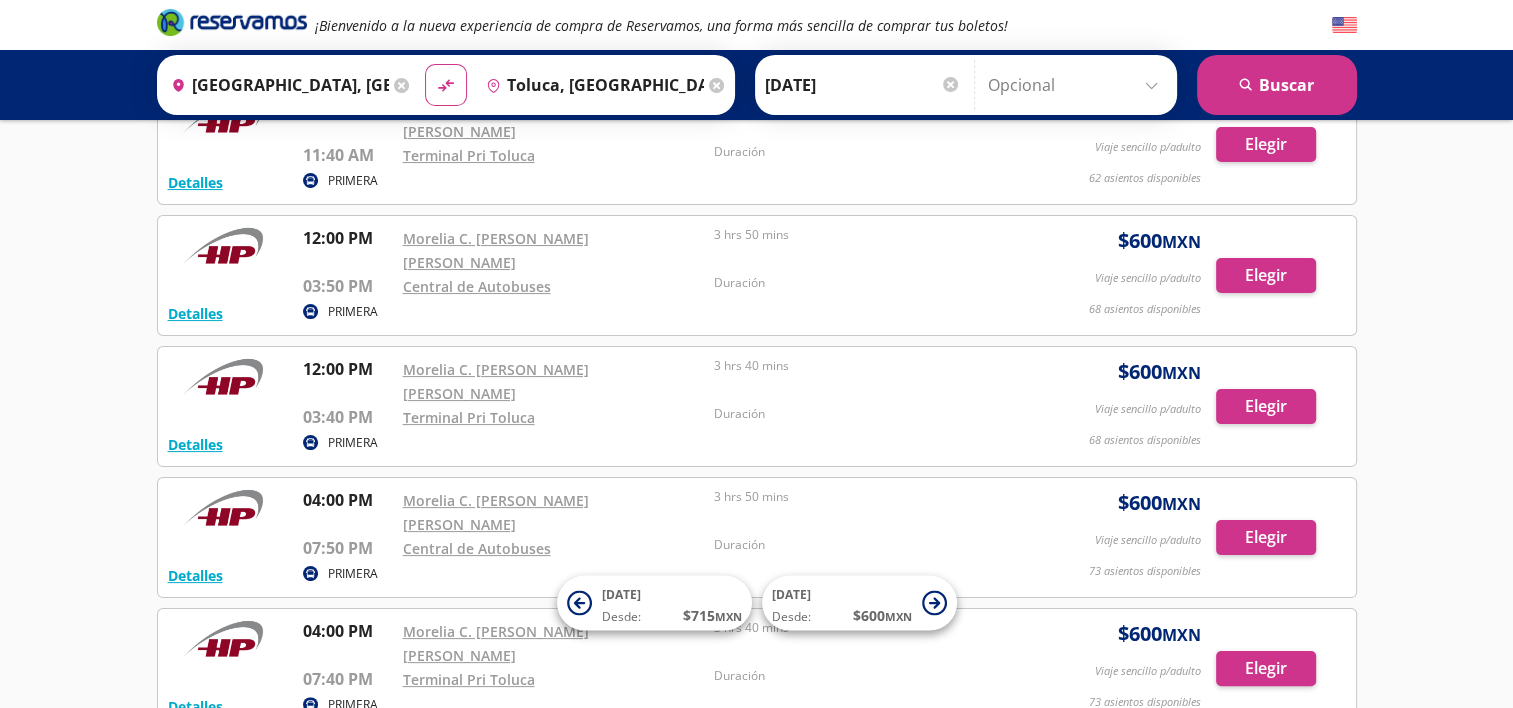 scroll, scrollTop: 275, scrollLeft: 0, axis: vertical 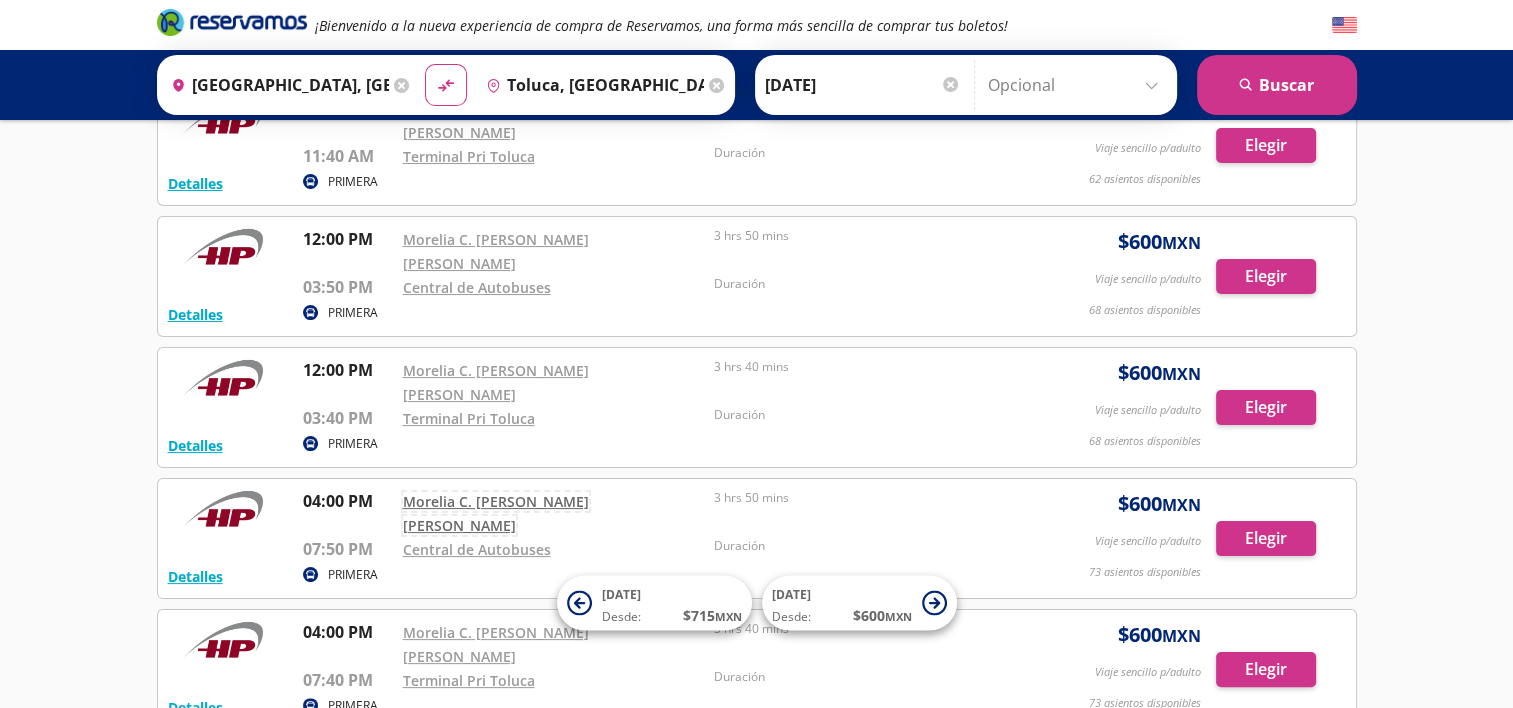 click on "Morelia C. [PERSON_NAME] [PERSON_NAME]" at bounding box center (496, 513) 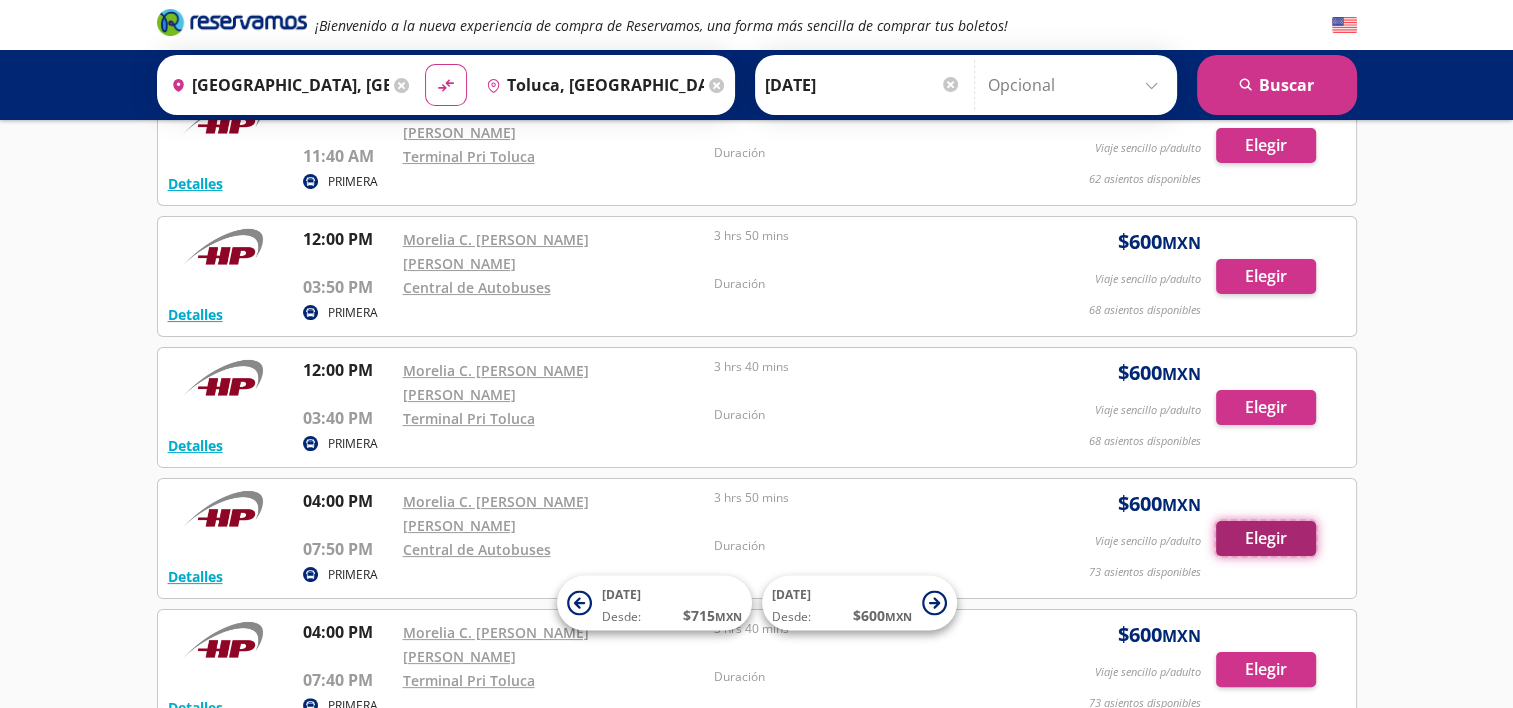 click on "Elegir" at bounding box center (1266, 538) 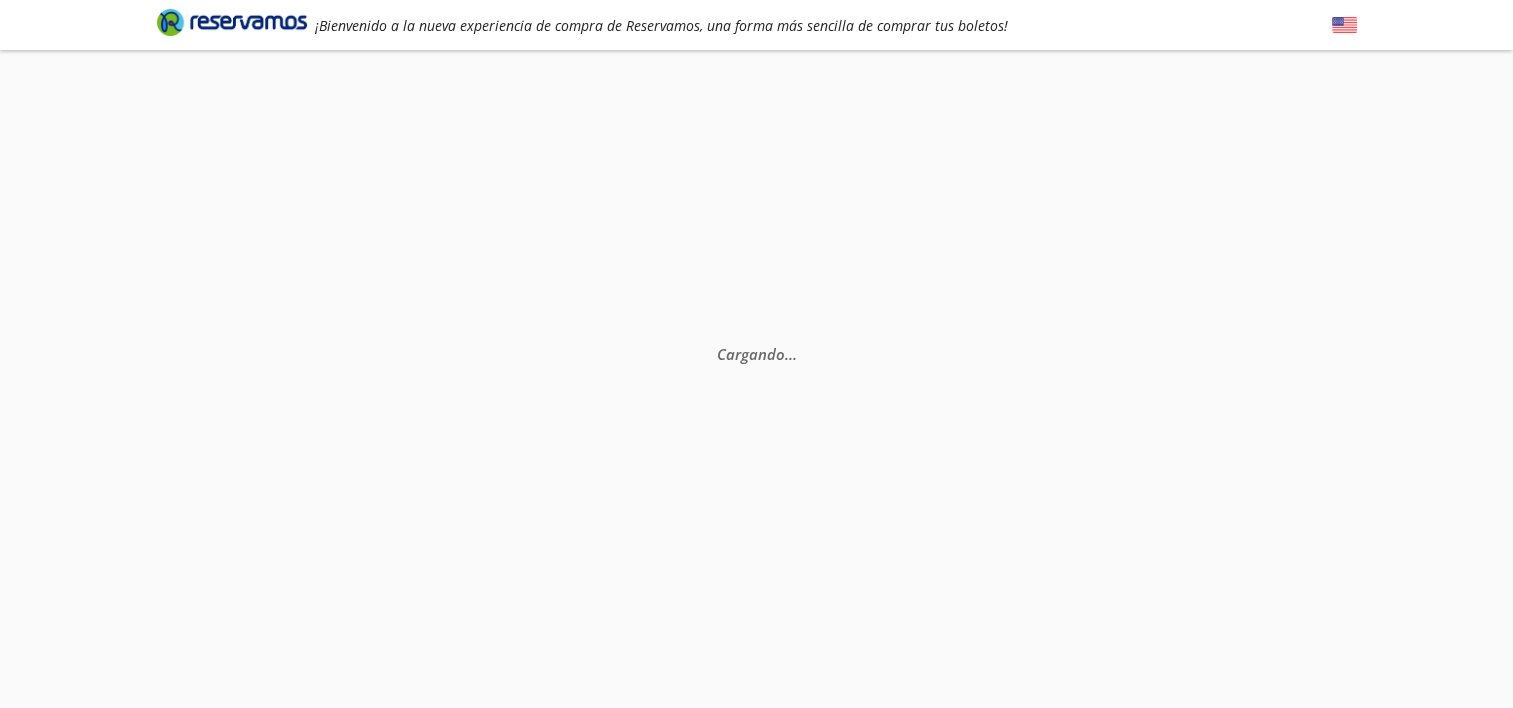 scroll, scrollTop: 0, scrollLeft: 0, axis: both 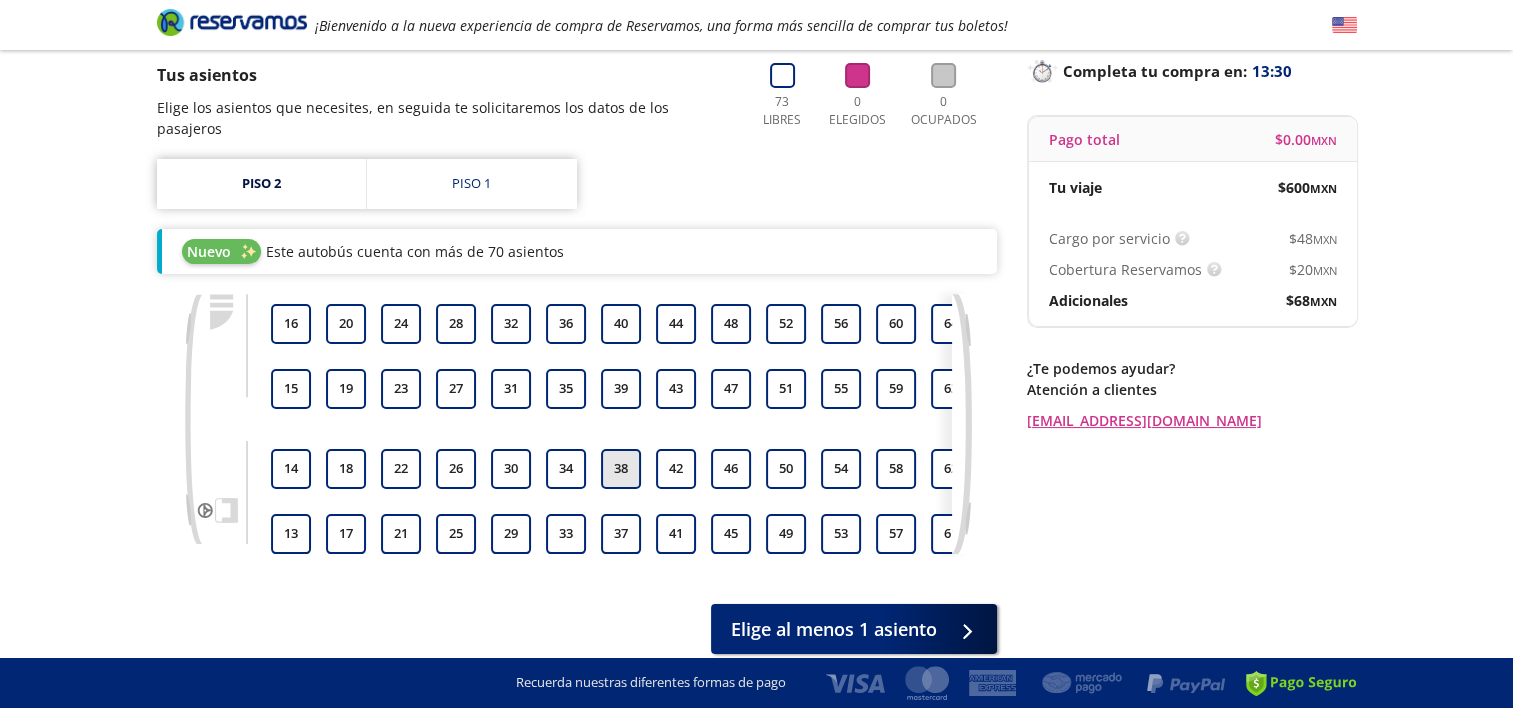 click on "38" at bounding box center [621, 469] 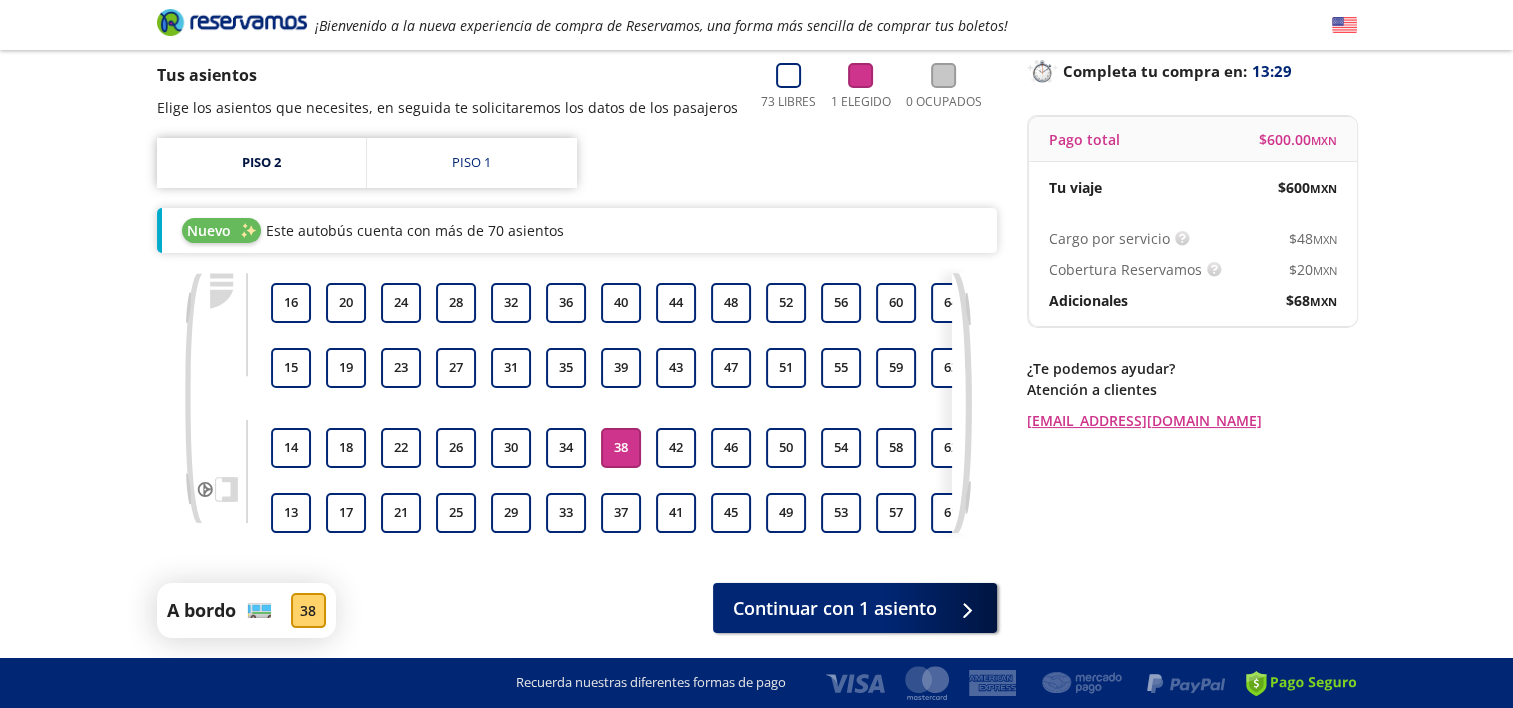 scroll, scrollTop: 220, scrollLeft: 0, axis: vertical 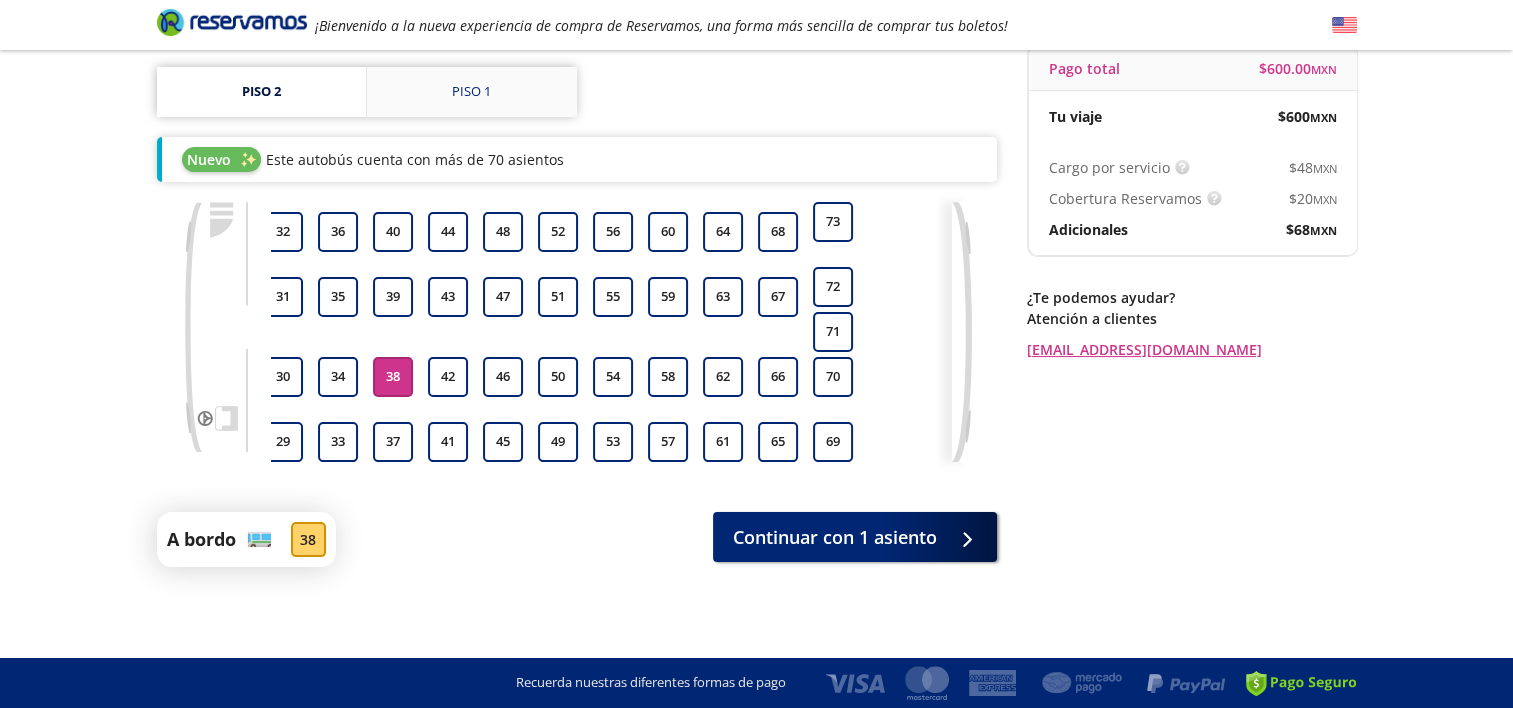 click on "Piso 1" at bounding box center (472, 92) 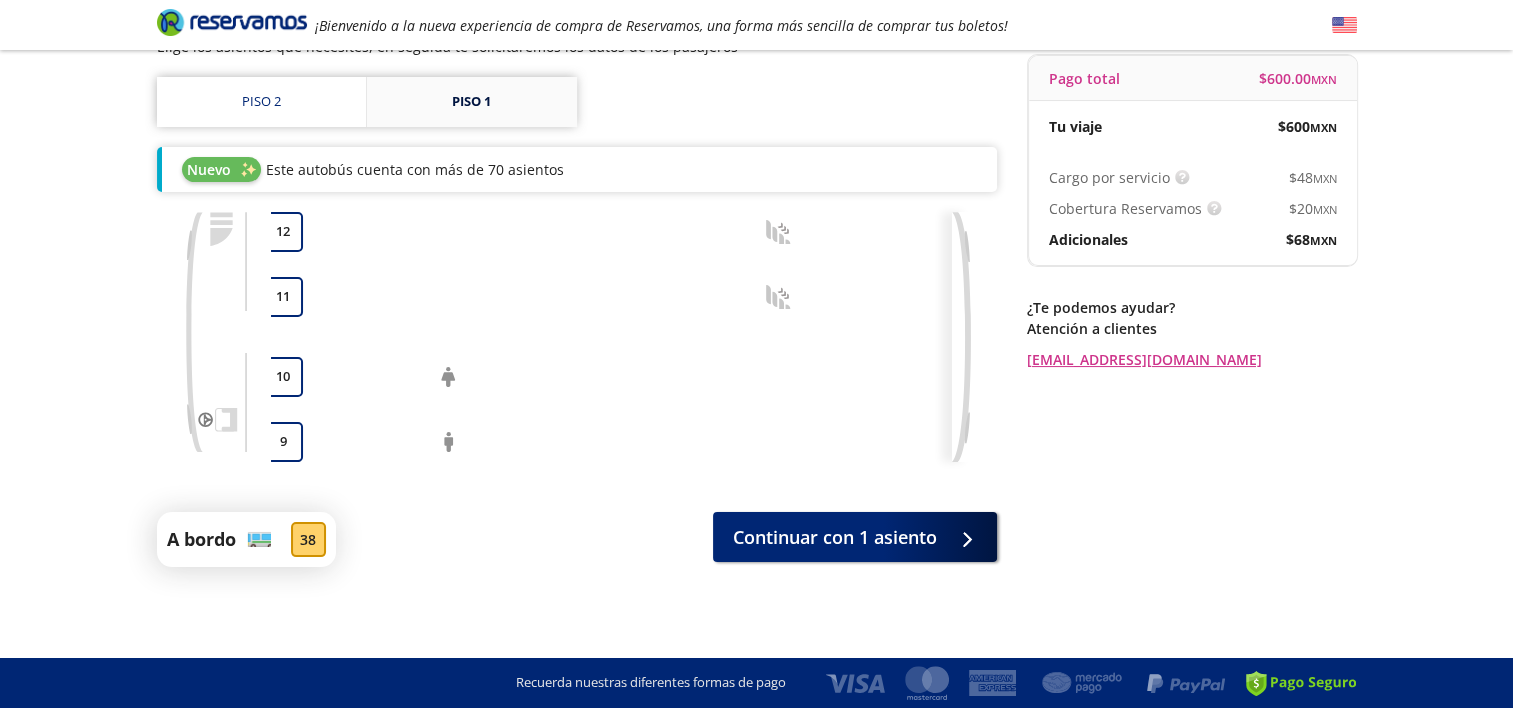 scroll, scrollTop: 210, scrollLeft: 0, axis: vertical 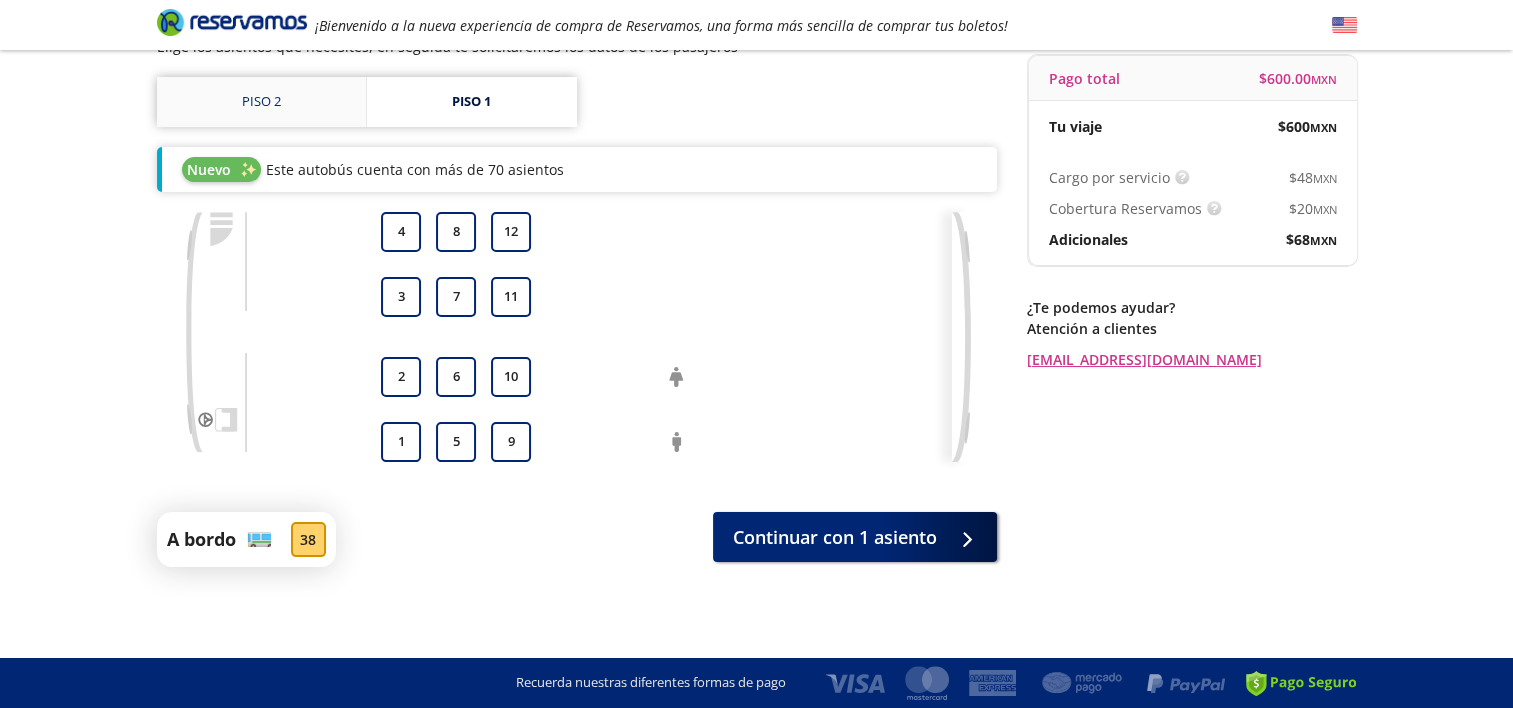 click on "Piso 2" at bounding box center [261, 102] 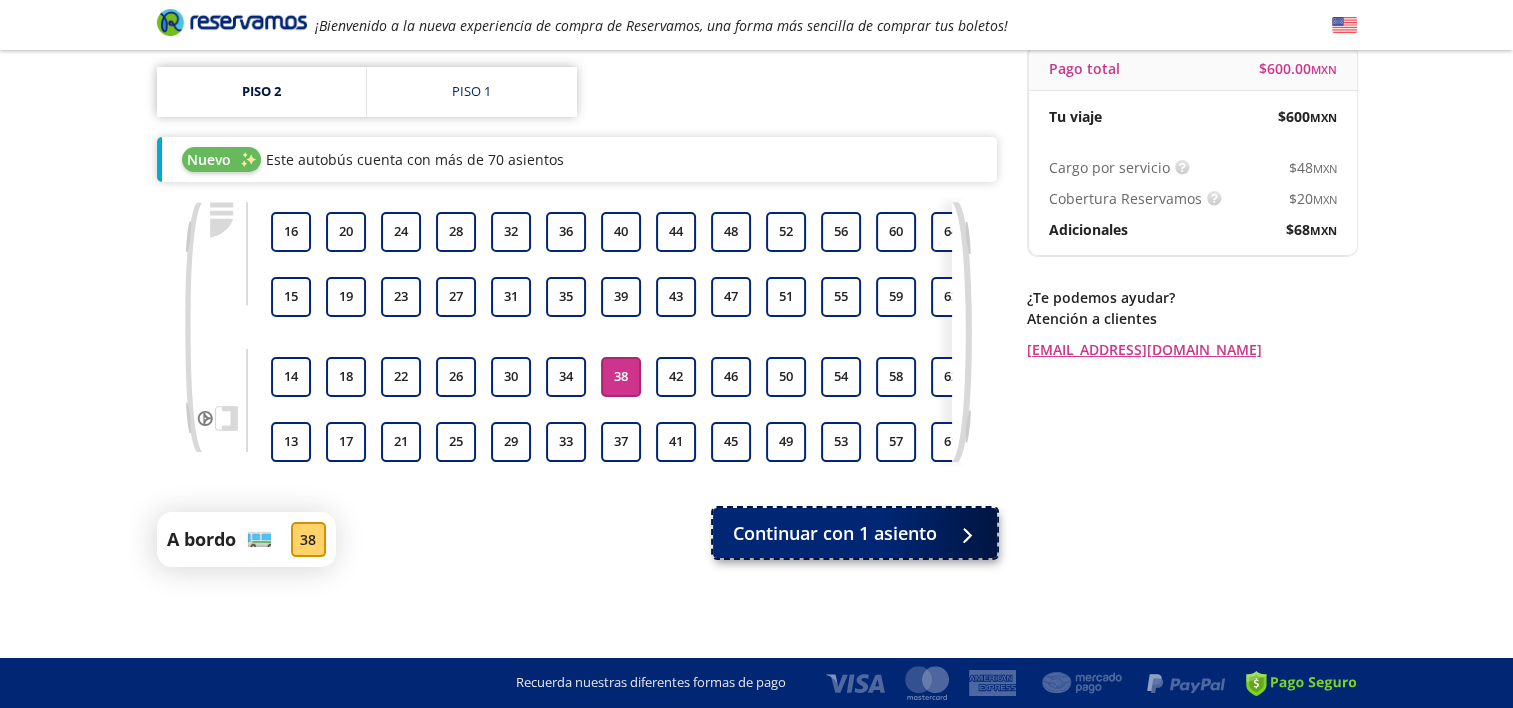 click on "Continuar con 1 asiento" at bounding box center [835, 533] 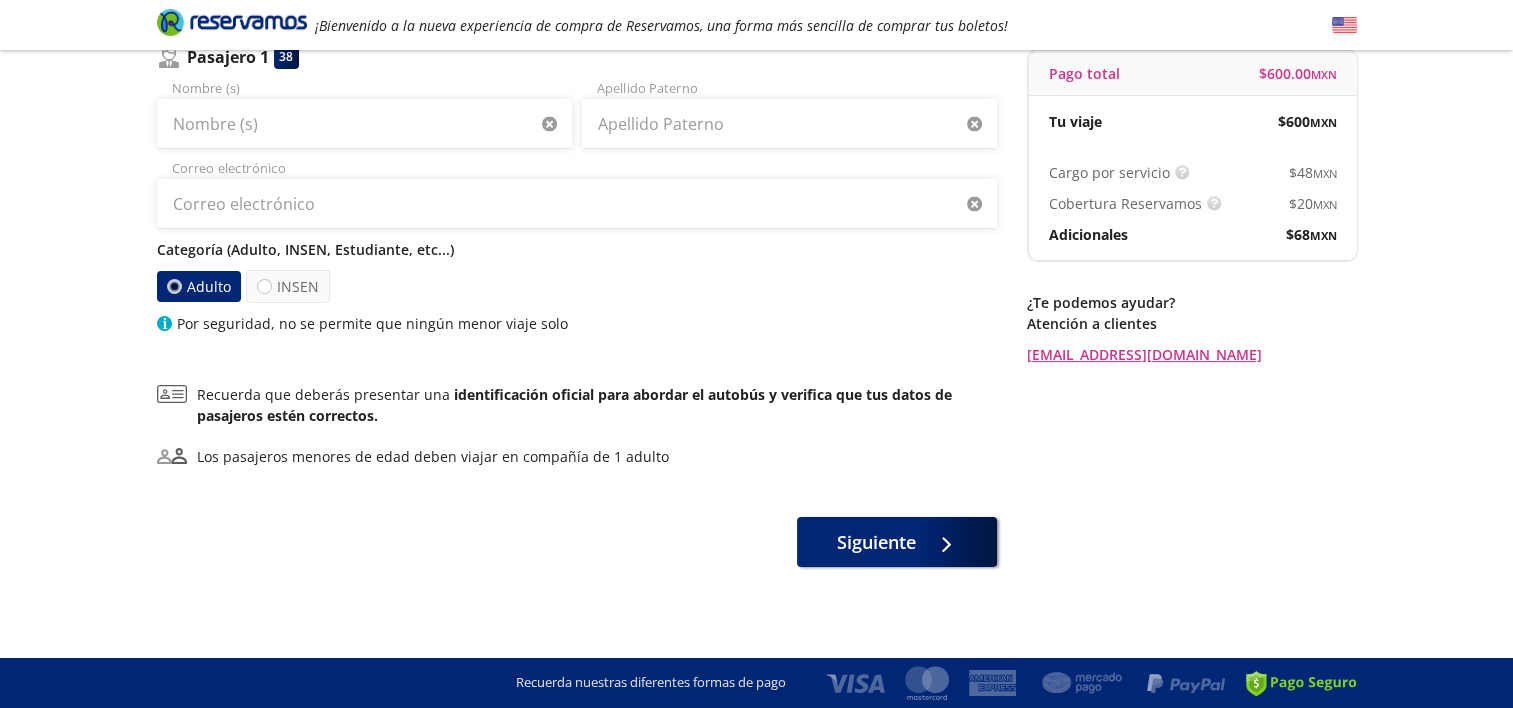 scroll, scrollTop: 0, scrollLeft: 0, axis: both 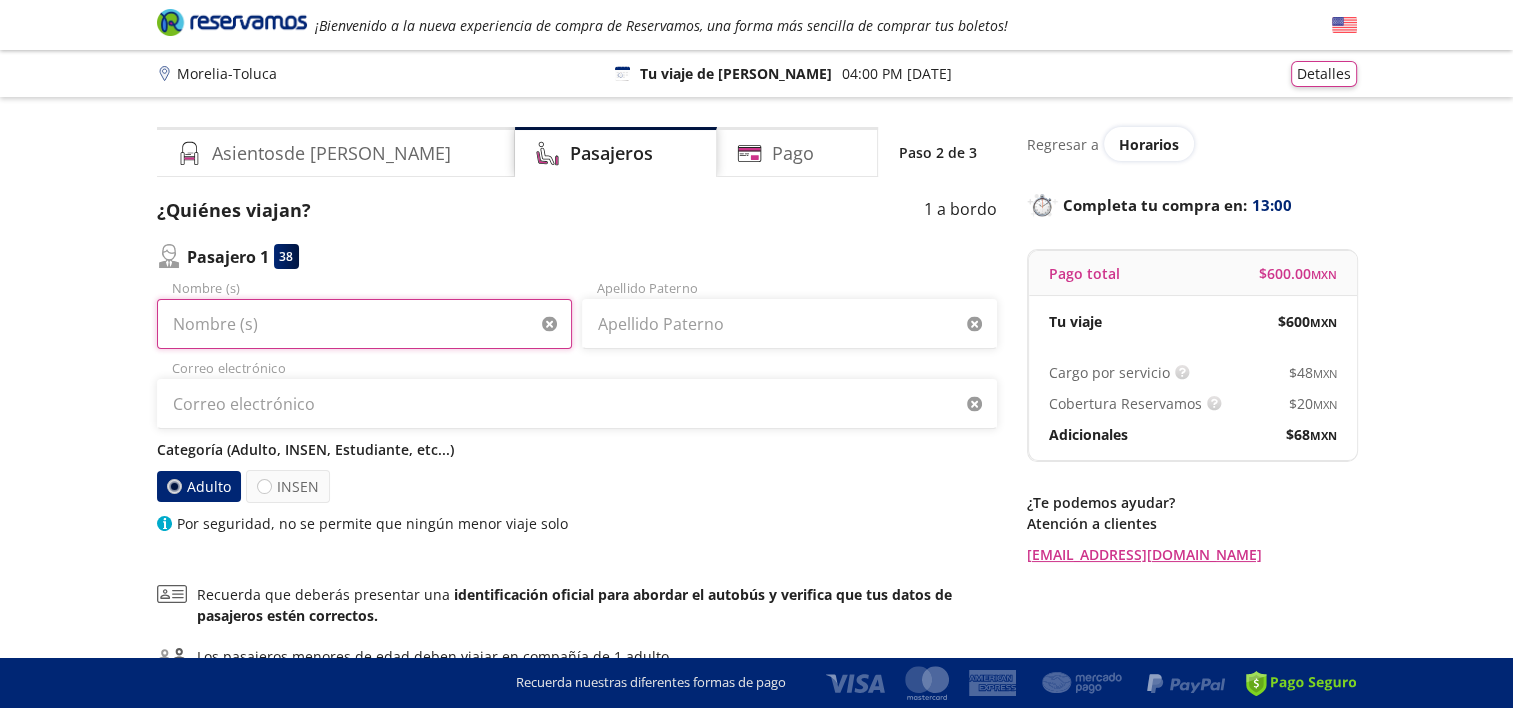 click on "Nombre (s)" at bounding box center [364, 324] 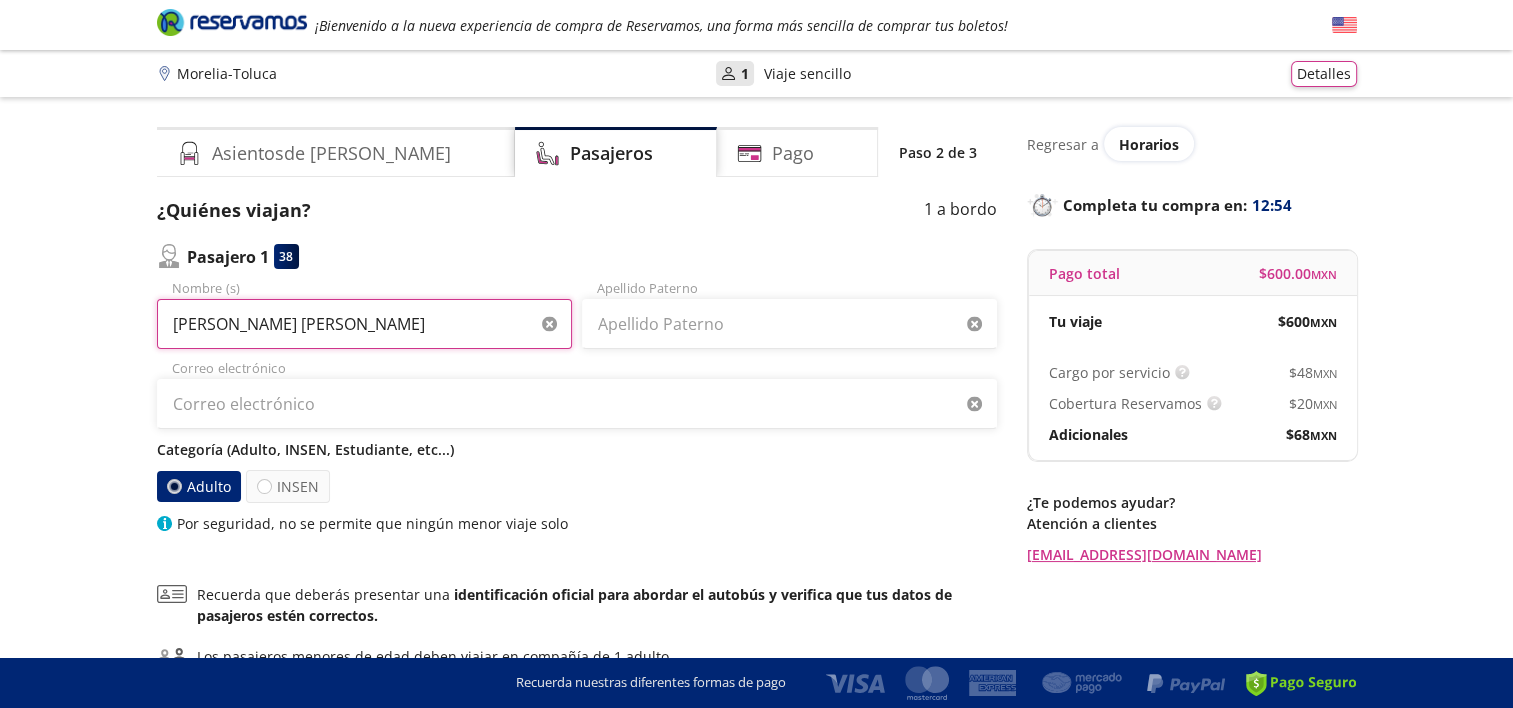 type on "[PERSON_NAME] [PERSON_NAME]" 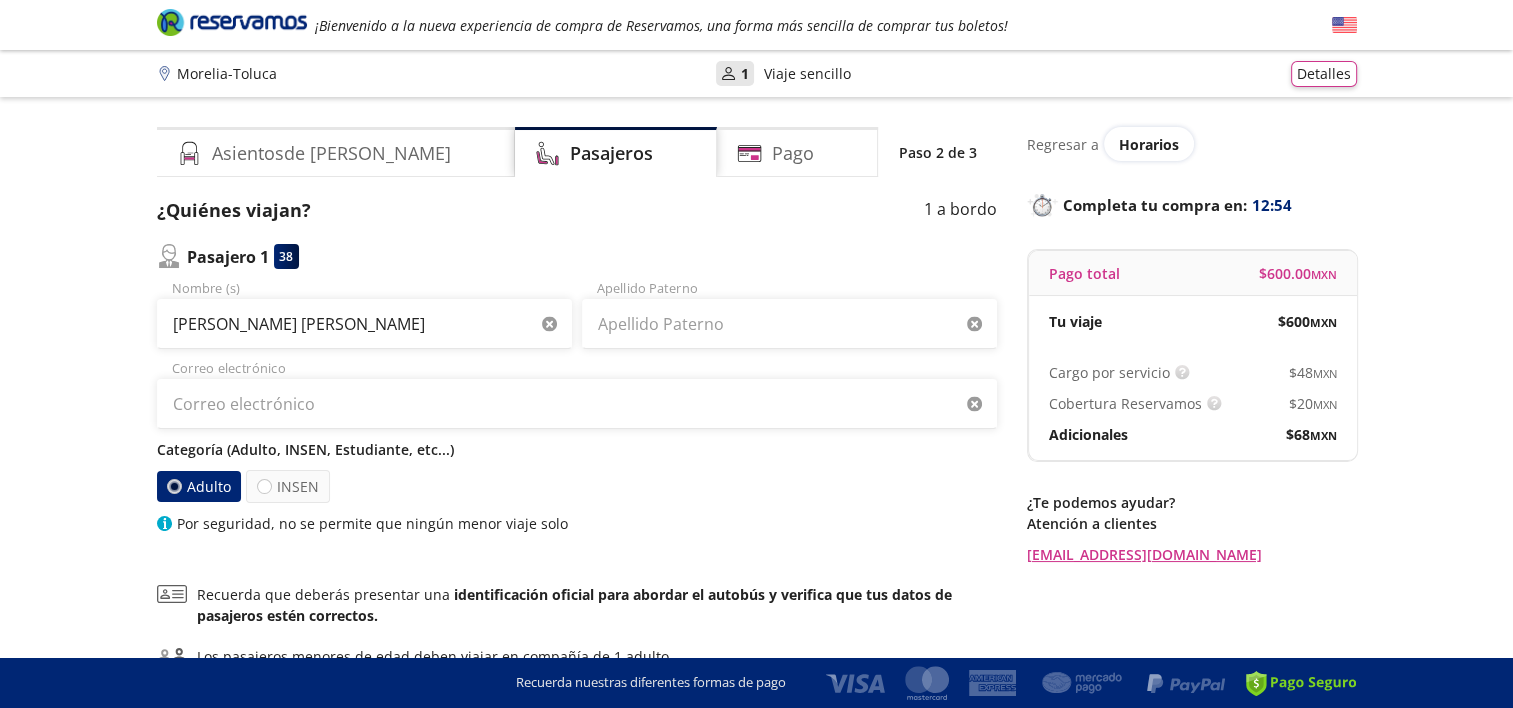 type 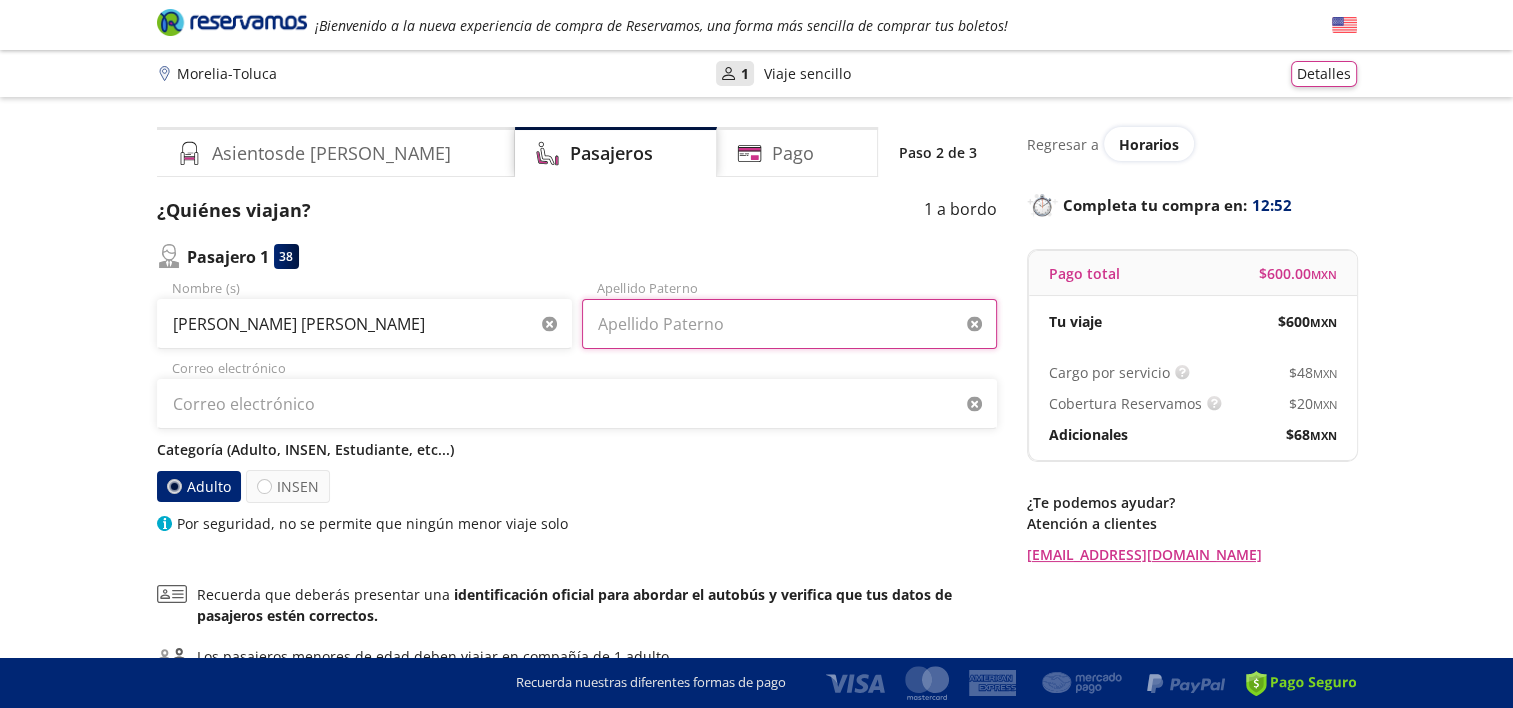 click on "Apellido Paterno" at bounding box center (789, 324) 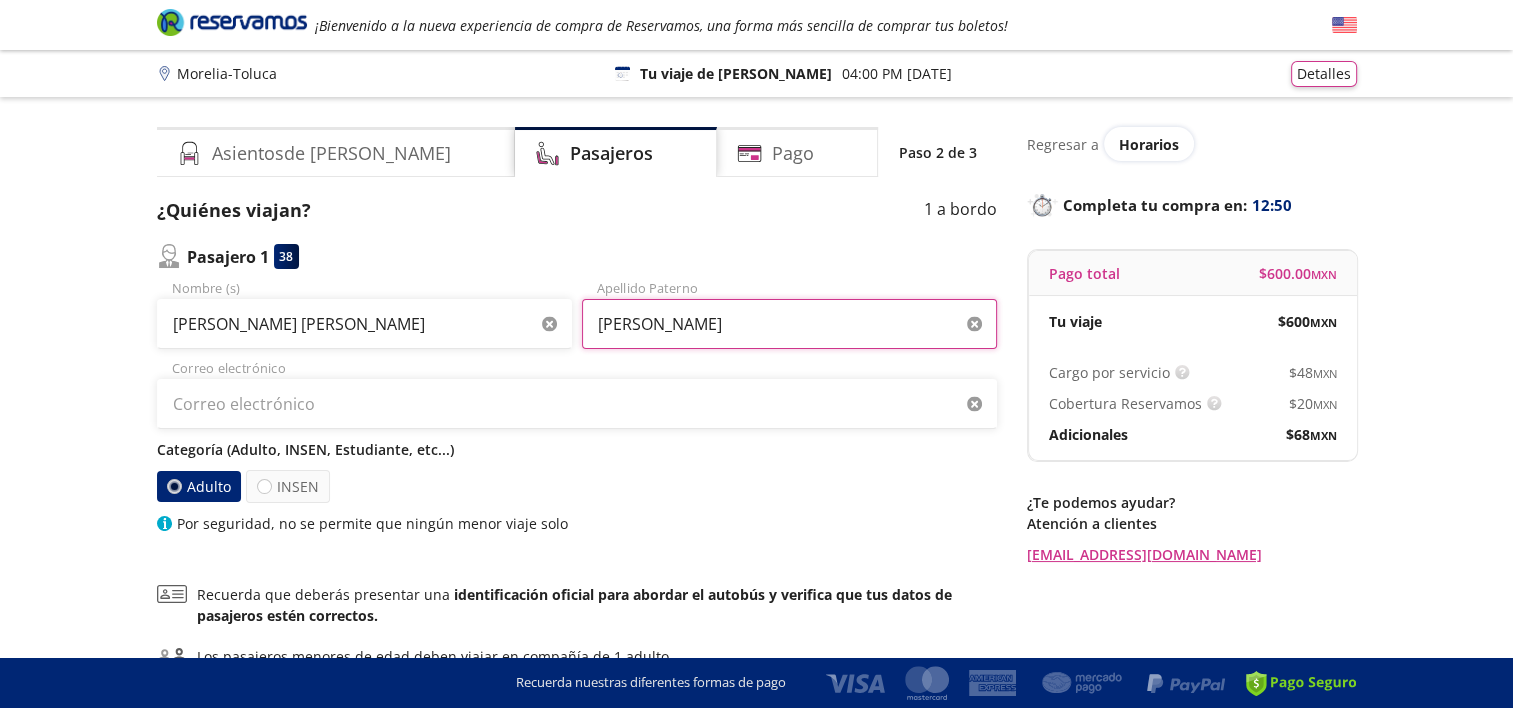 type on "[PERSON_NAME]" 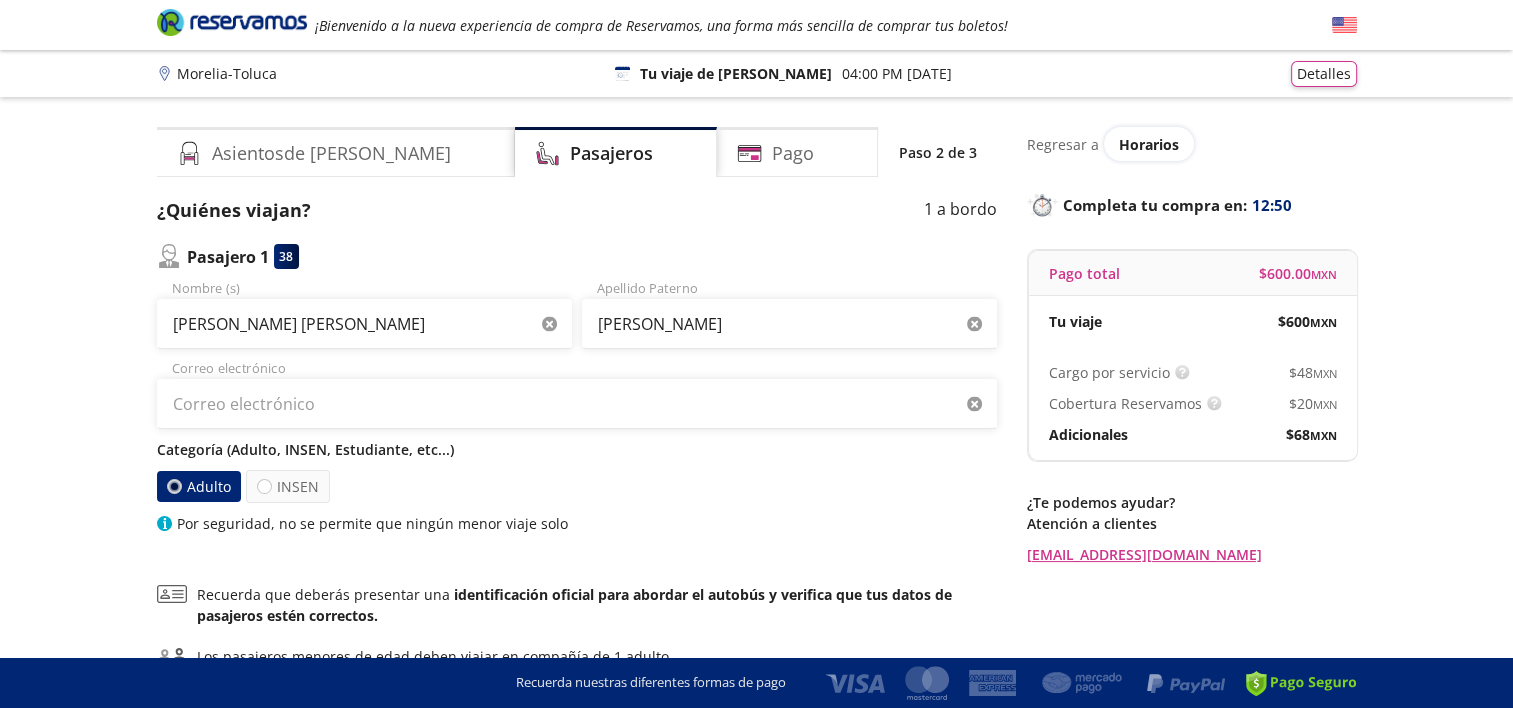 type 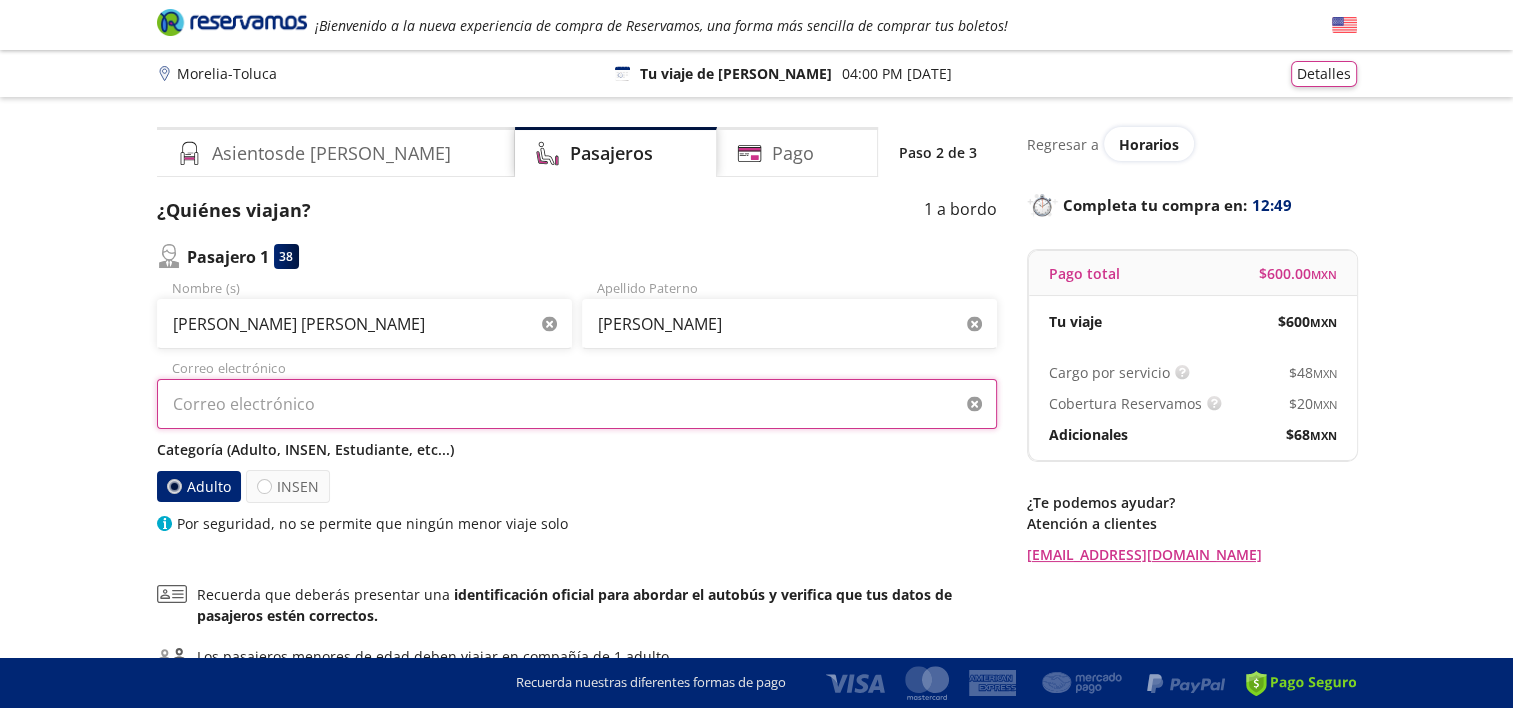 click on "Correo electrónico" at bounding box center (577, 404) 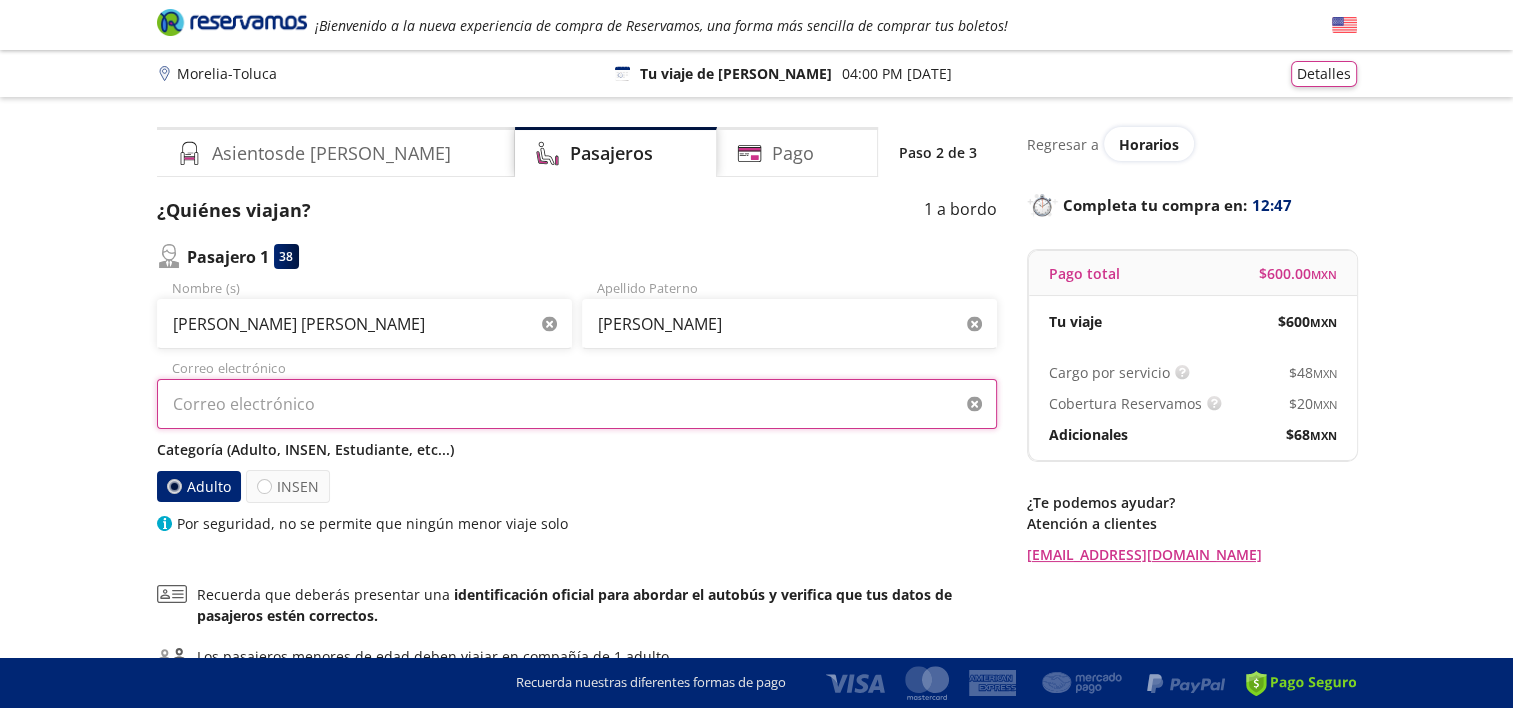 type on "[EMAIL_ADDRESS][DOMAIN_NAME]" 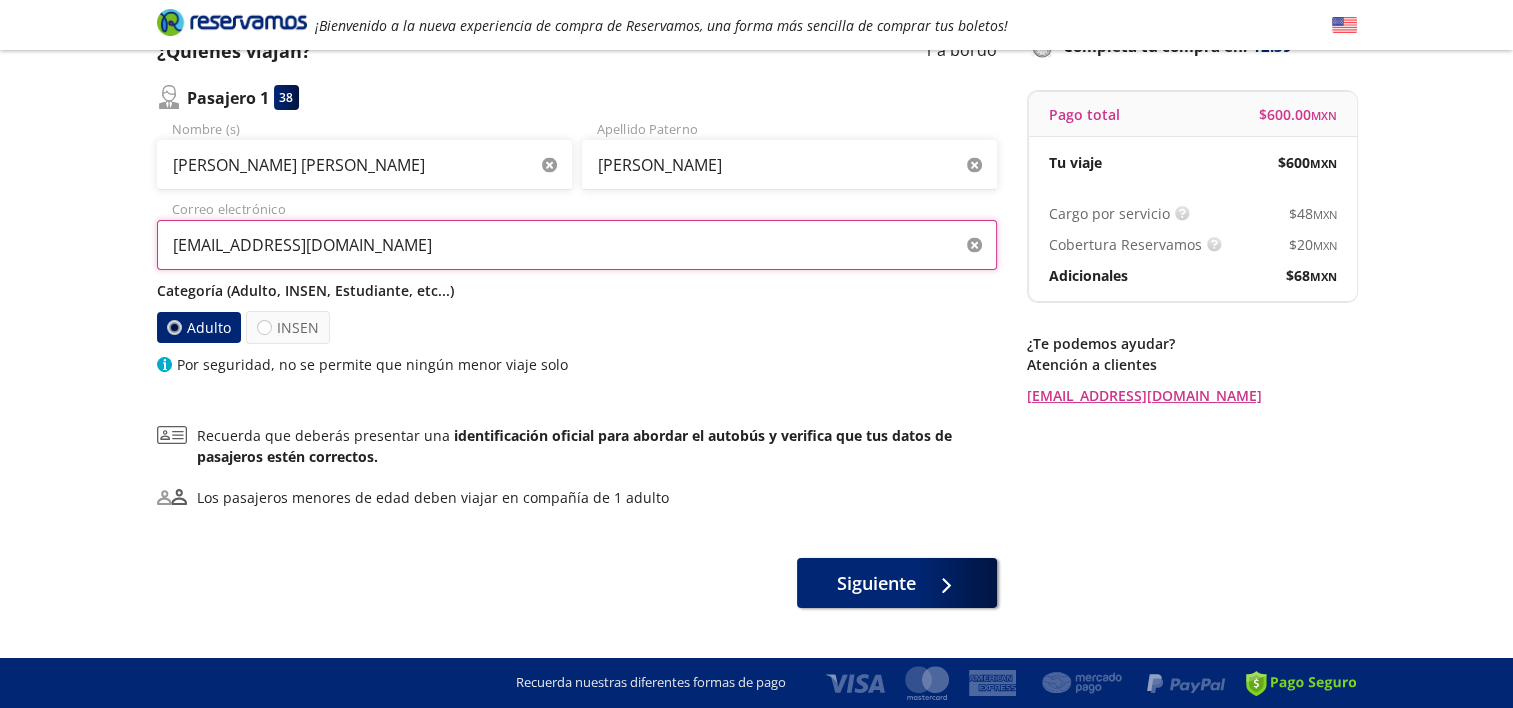 scroll, scrollTop: 200, scrollLeft: 0, axis: vertical 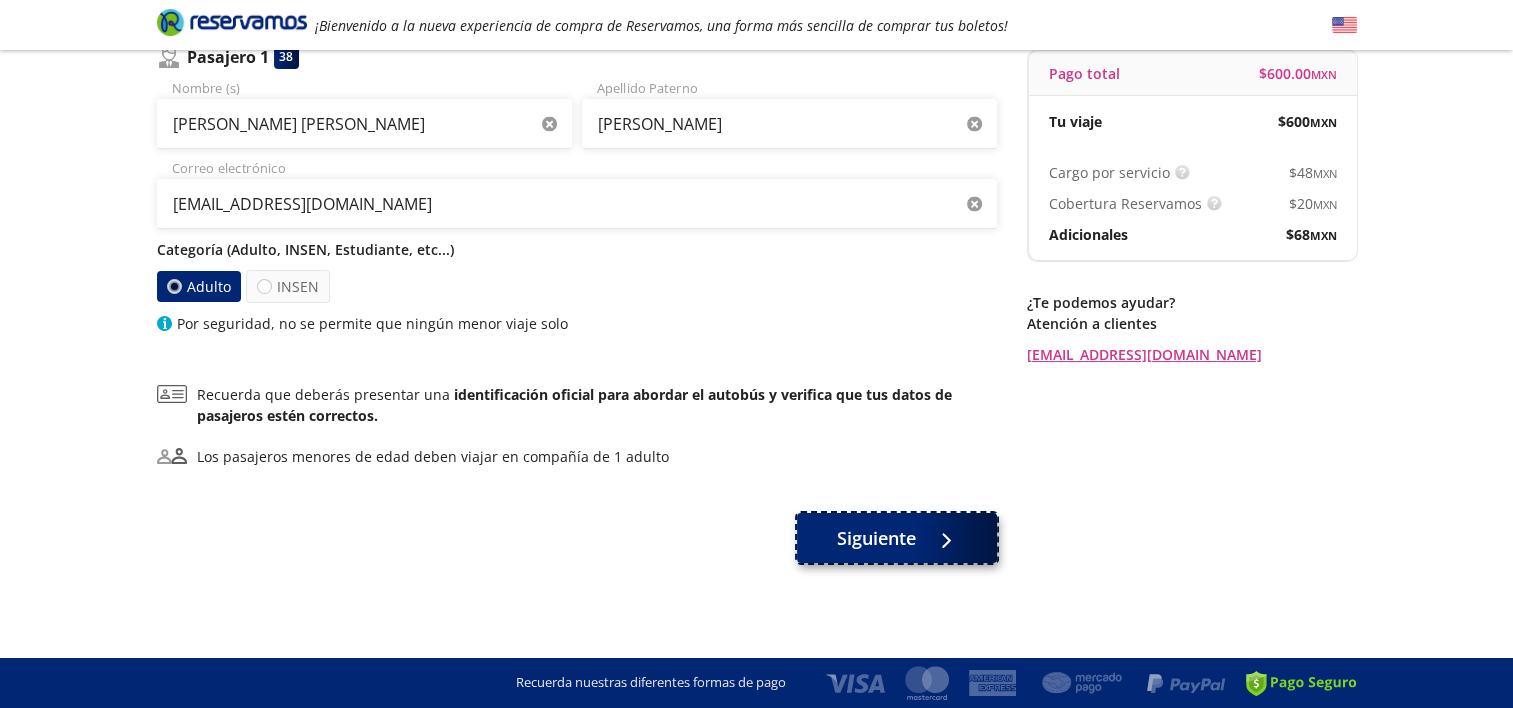 click on "Siguiente" at bounding box center (876, 538) 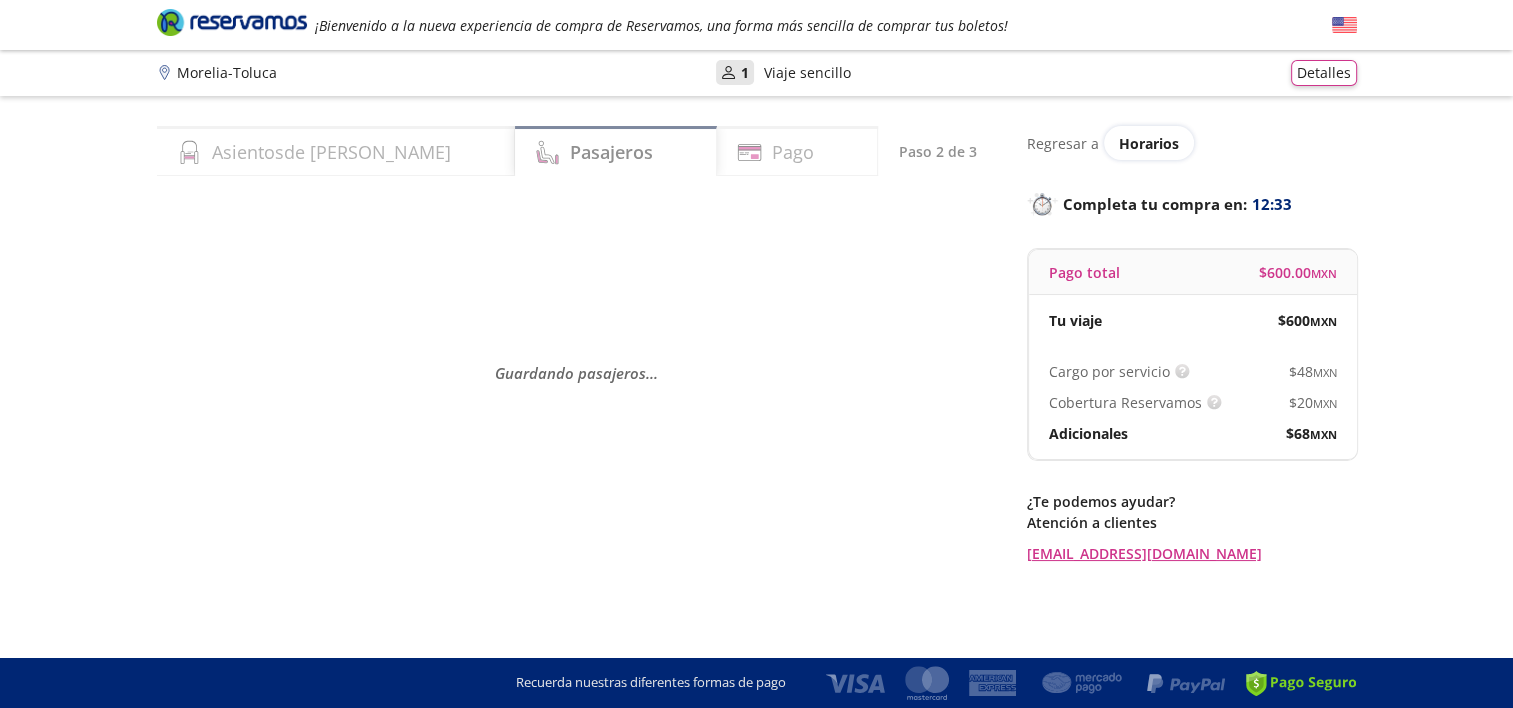 scroll, scrollTop: 0, scrollLeft: 0, axis: both 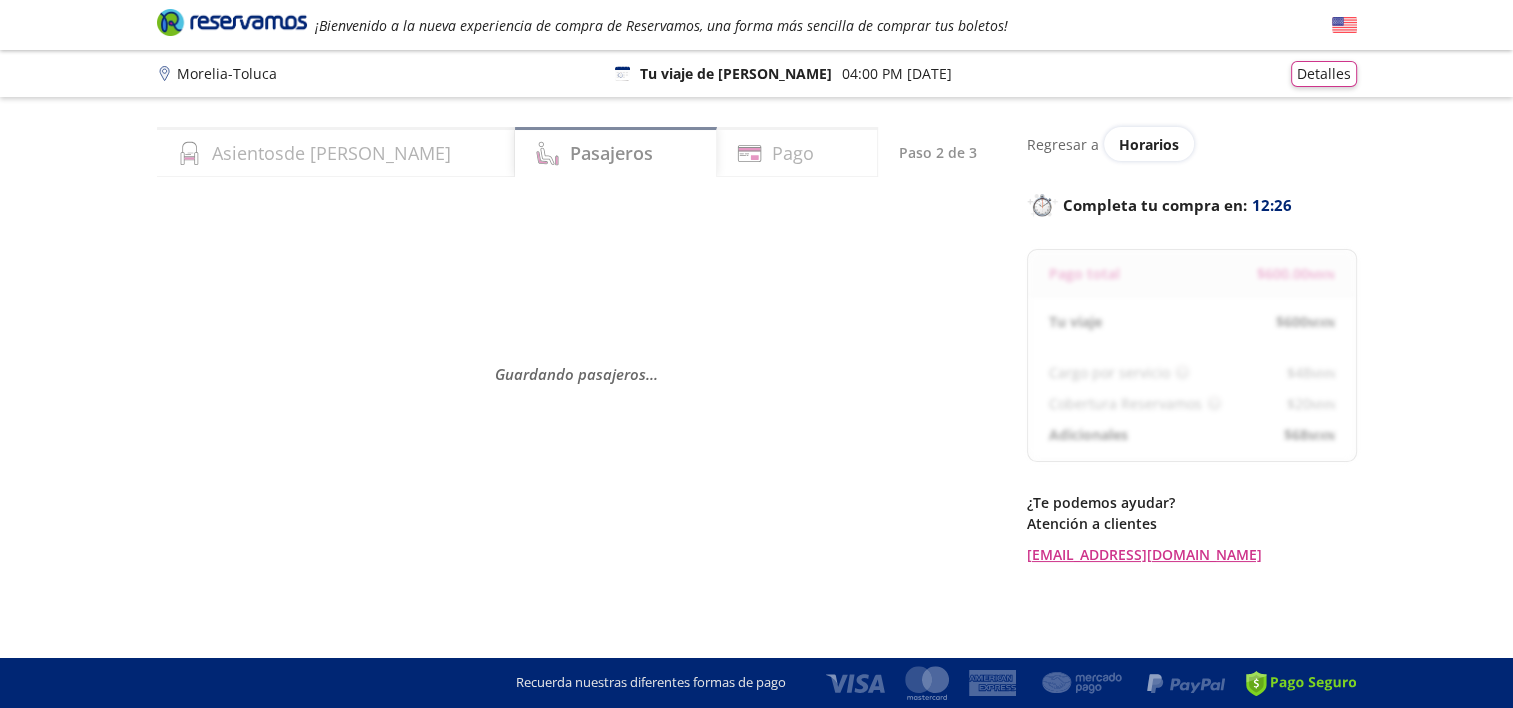 select on "MX" 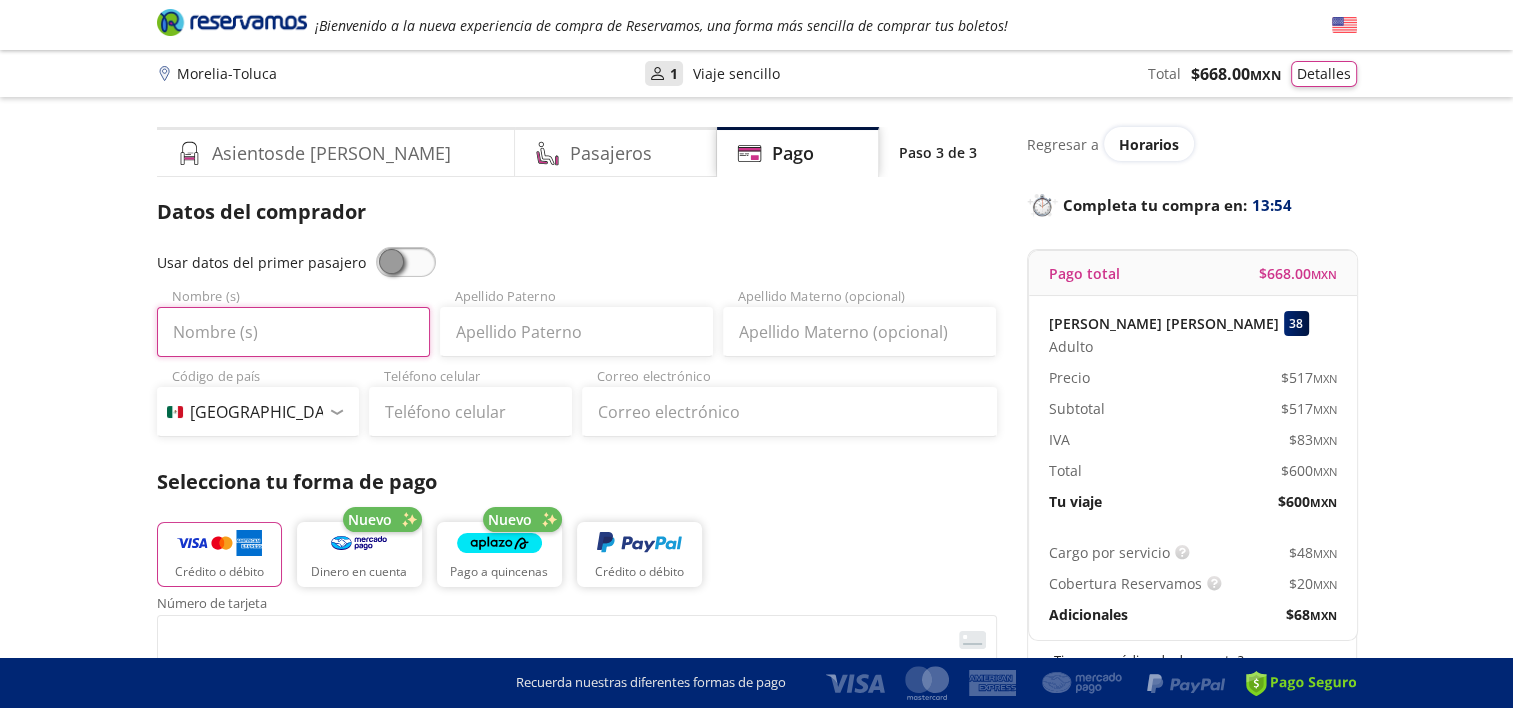 click on "Nombre (s)" at bounding box center [293, 332] 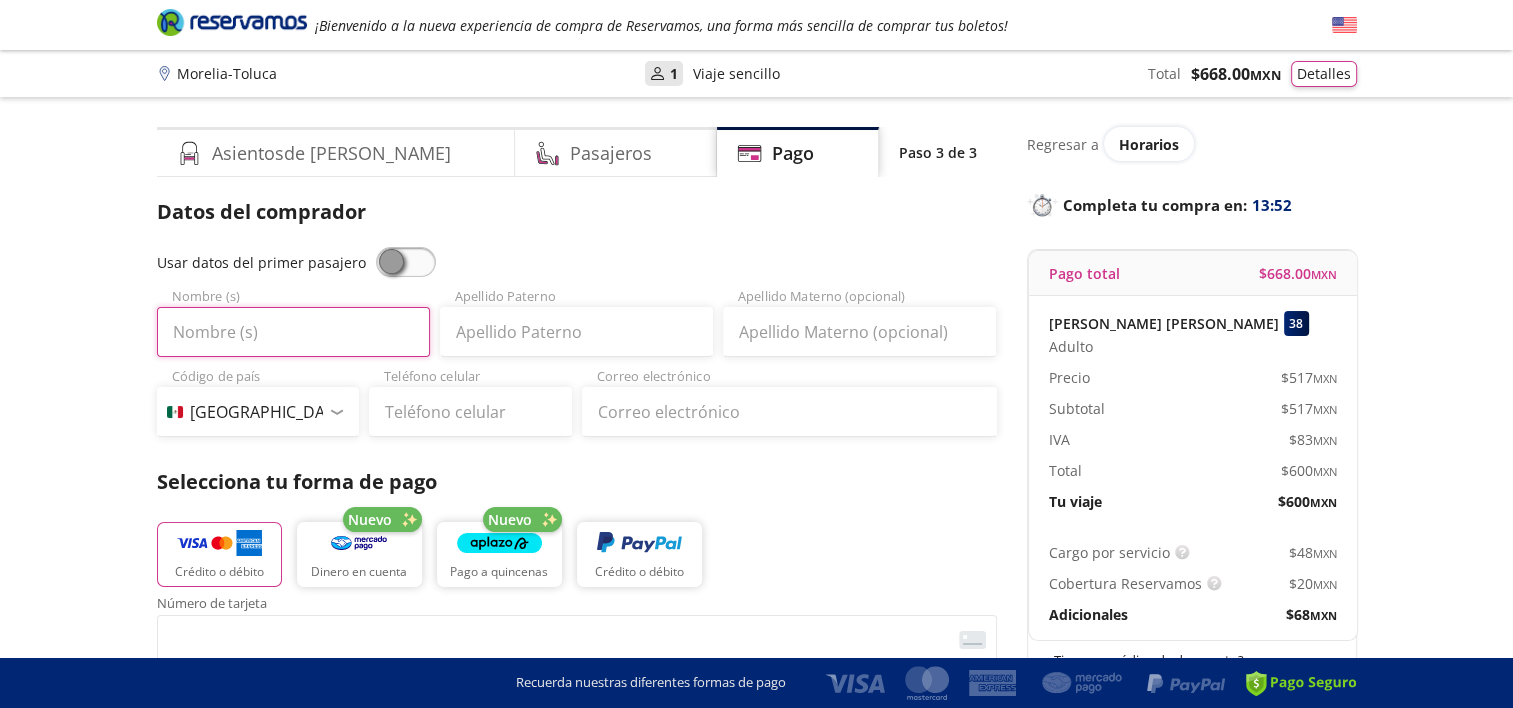 type on "[PERSON_NAME] [PERSON_NAME]" 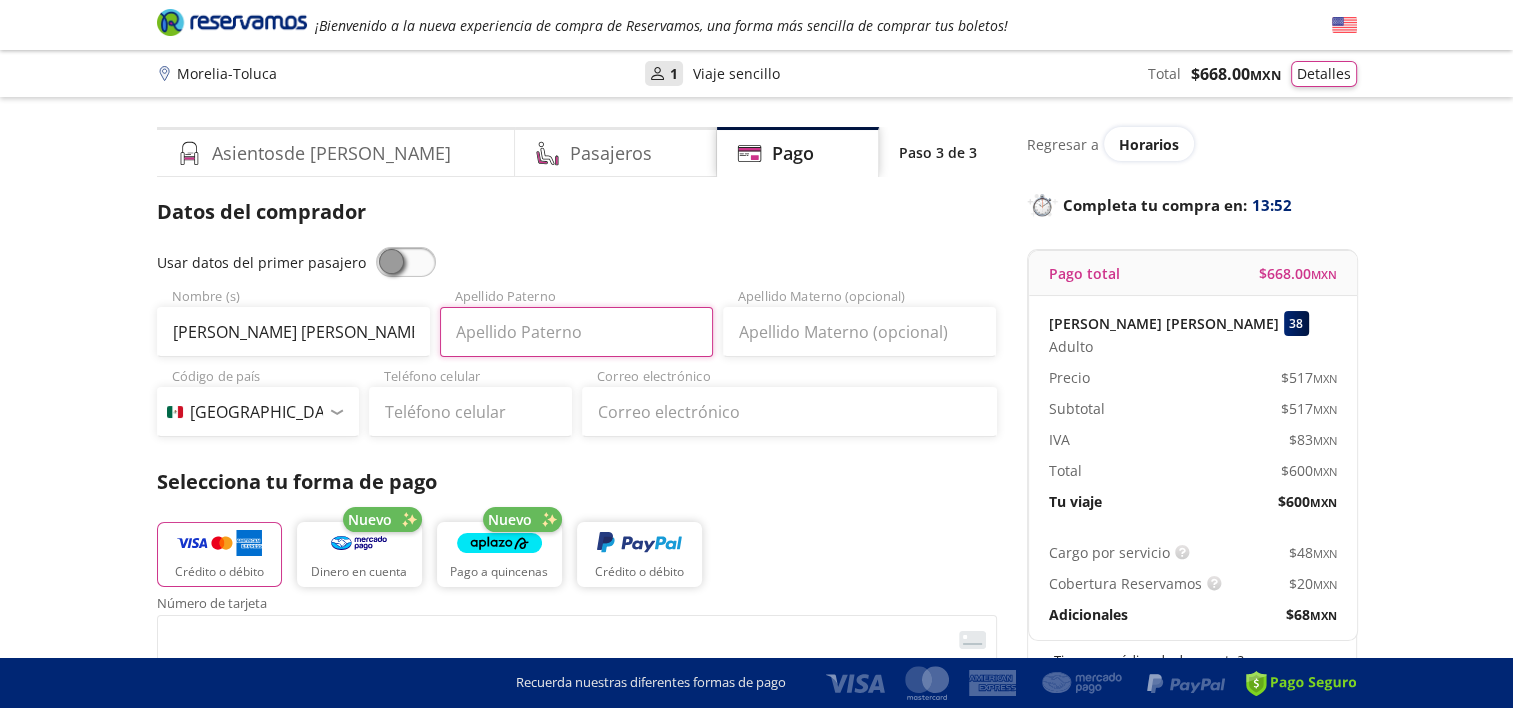 type on "[PERSON_NAME]" 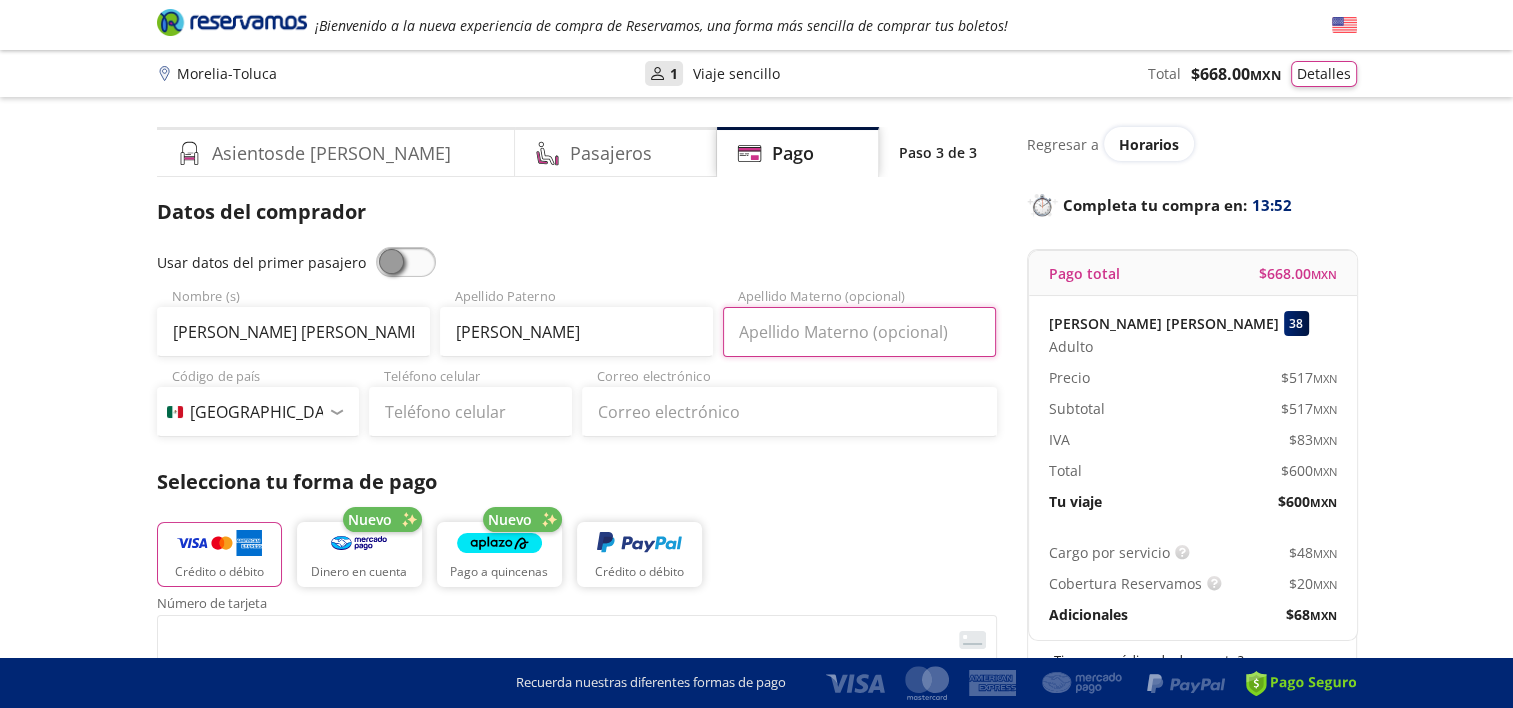 type on "[PERSON_NAME]" 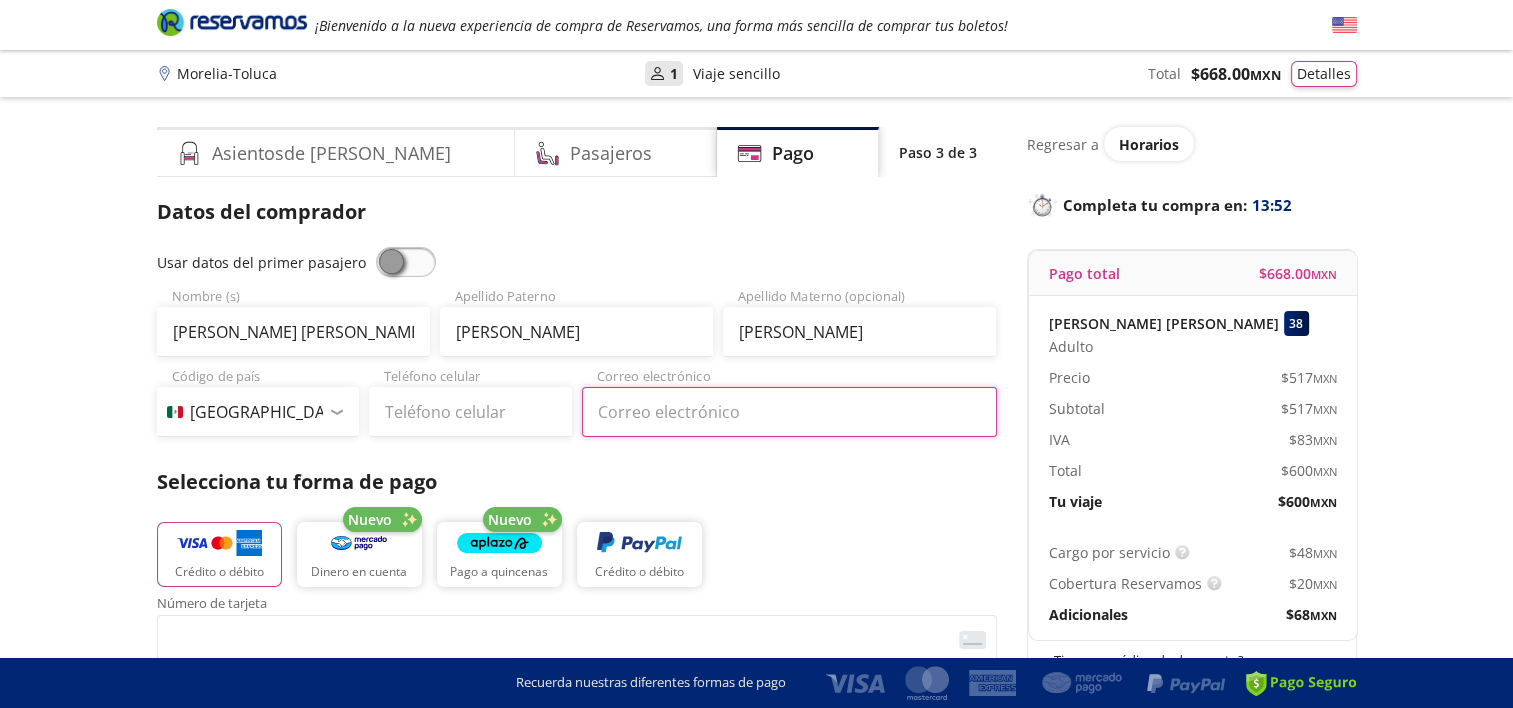 type on "[EMAIL_ADDRESS][DOMAIN_NAME]" 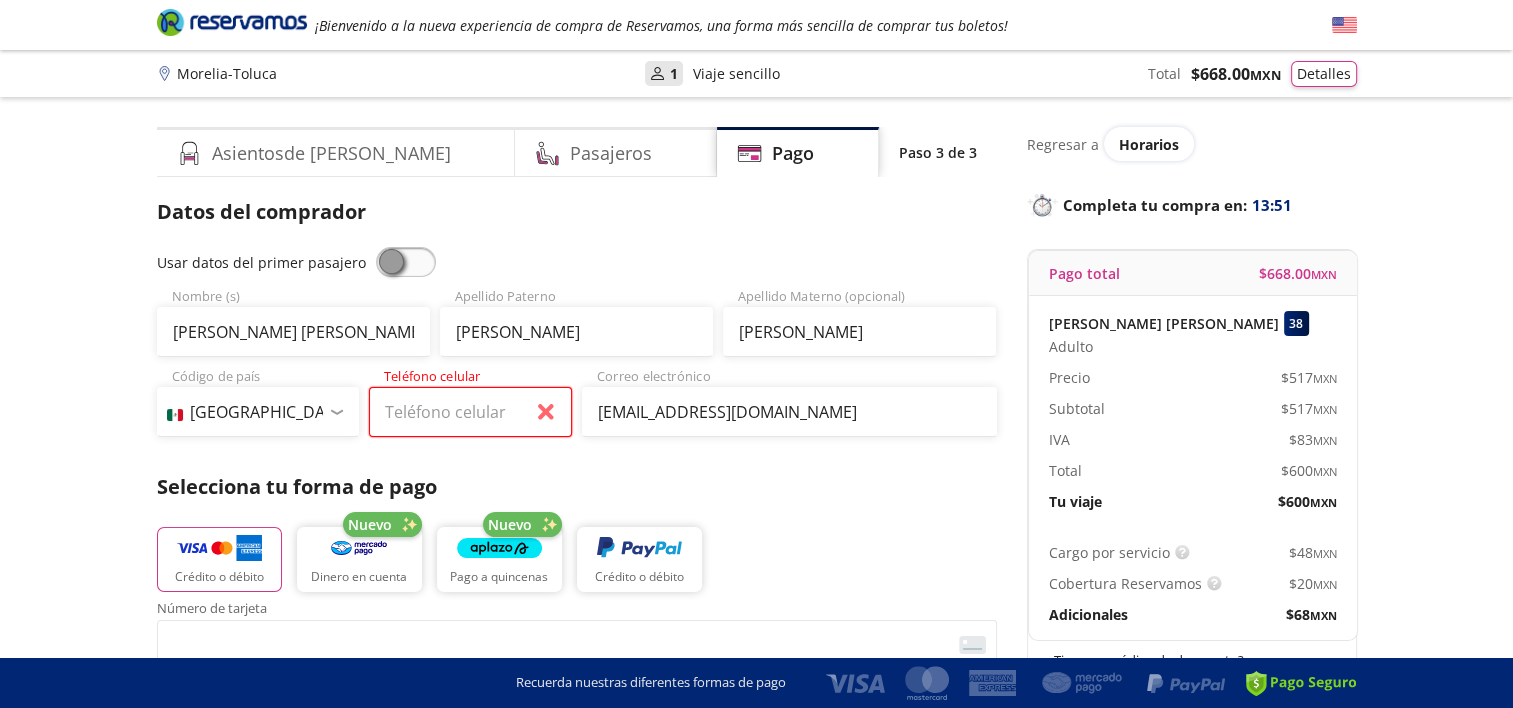 click on "Teléfono celular" at bounding box center (470, 412) 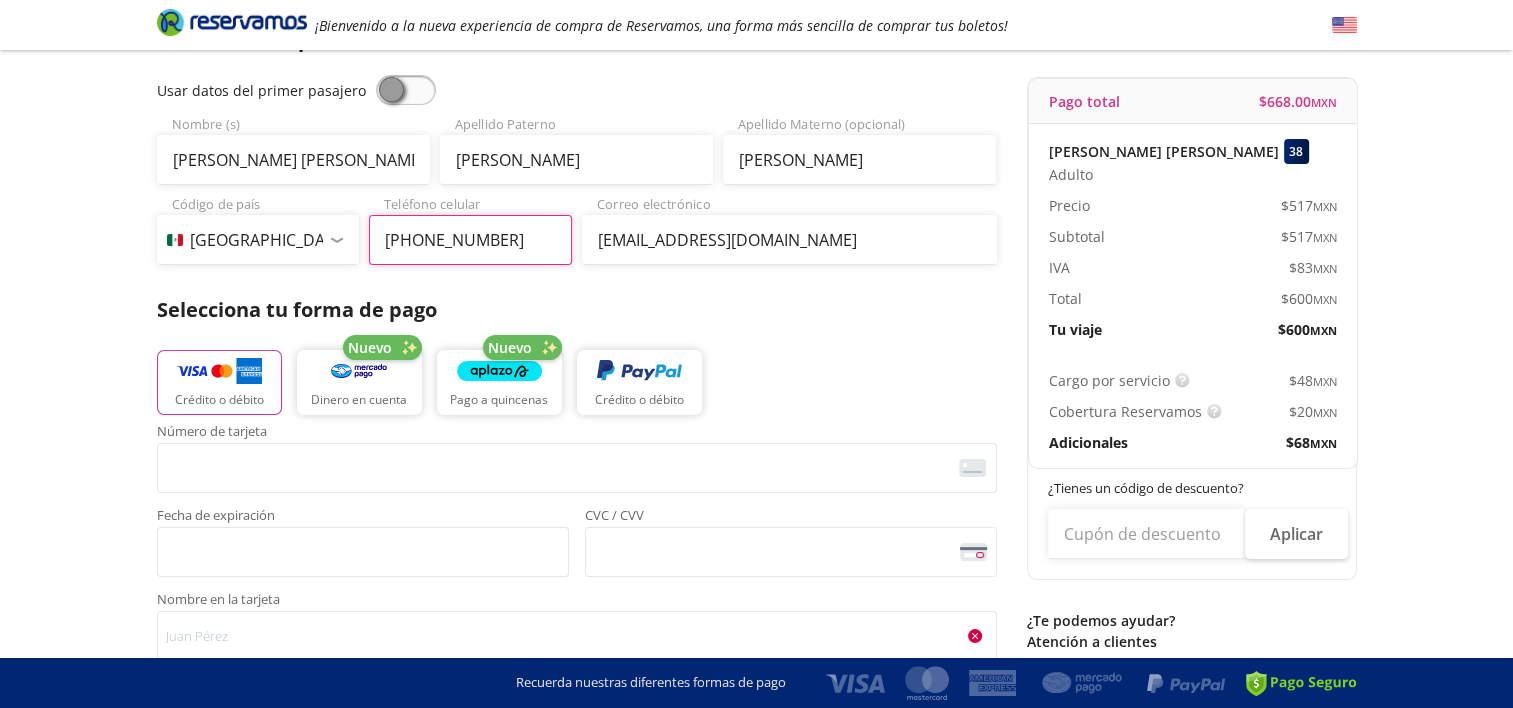 scroll, scrollTop: 196, scrollLeft: 0, axis: vertical 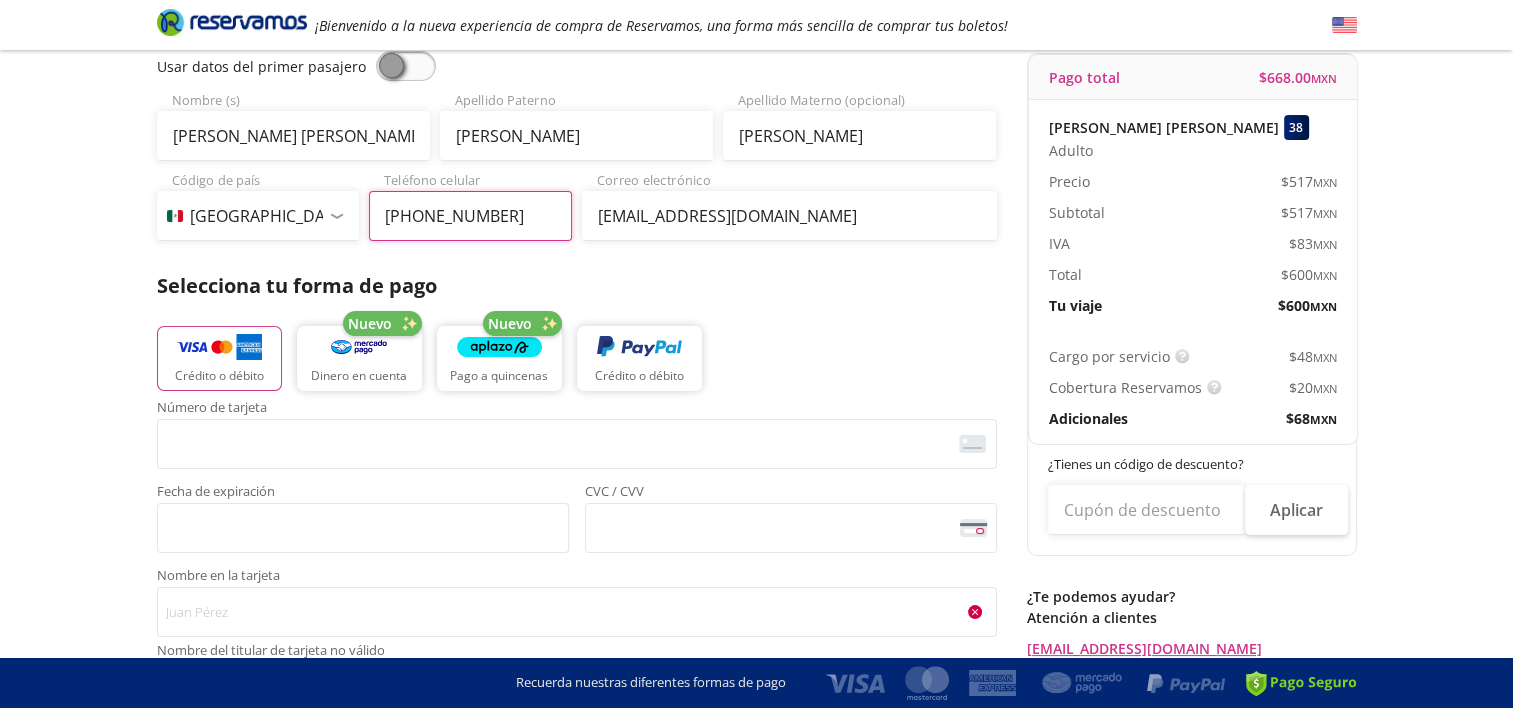 type on "[PHONE_NUMBER]" 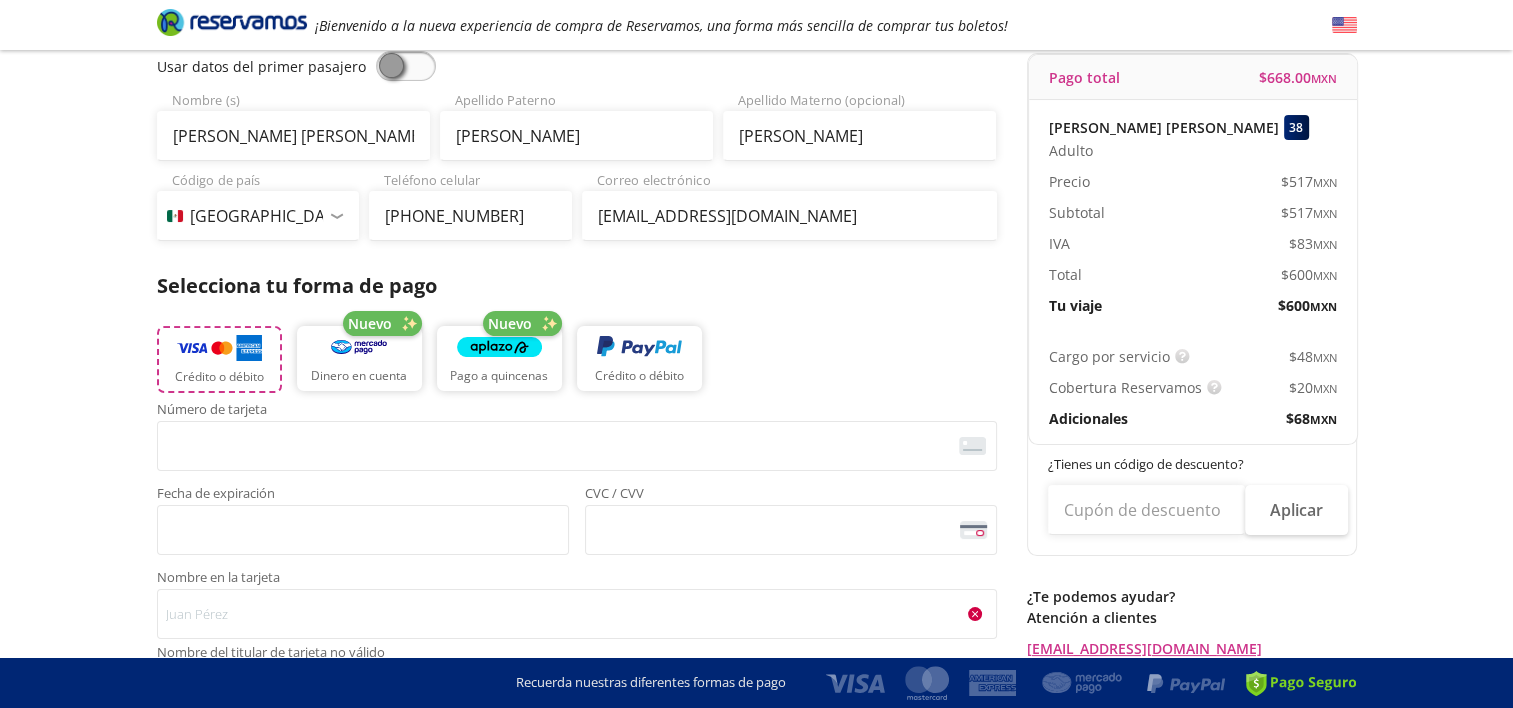 click on "Crédito o débito" at bounding box center (219, 377) 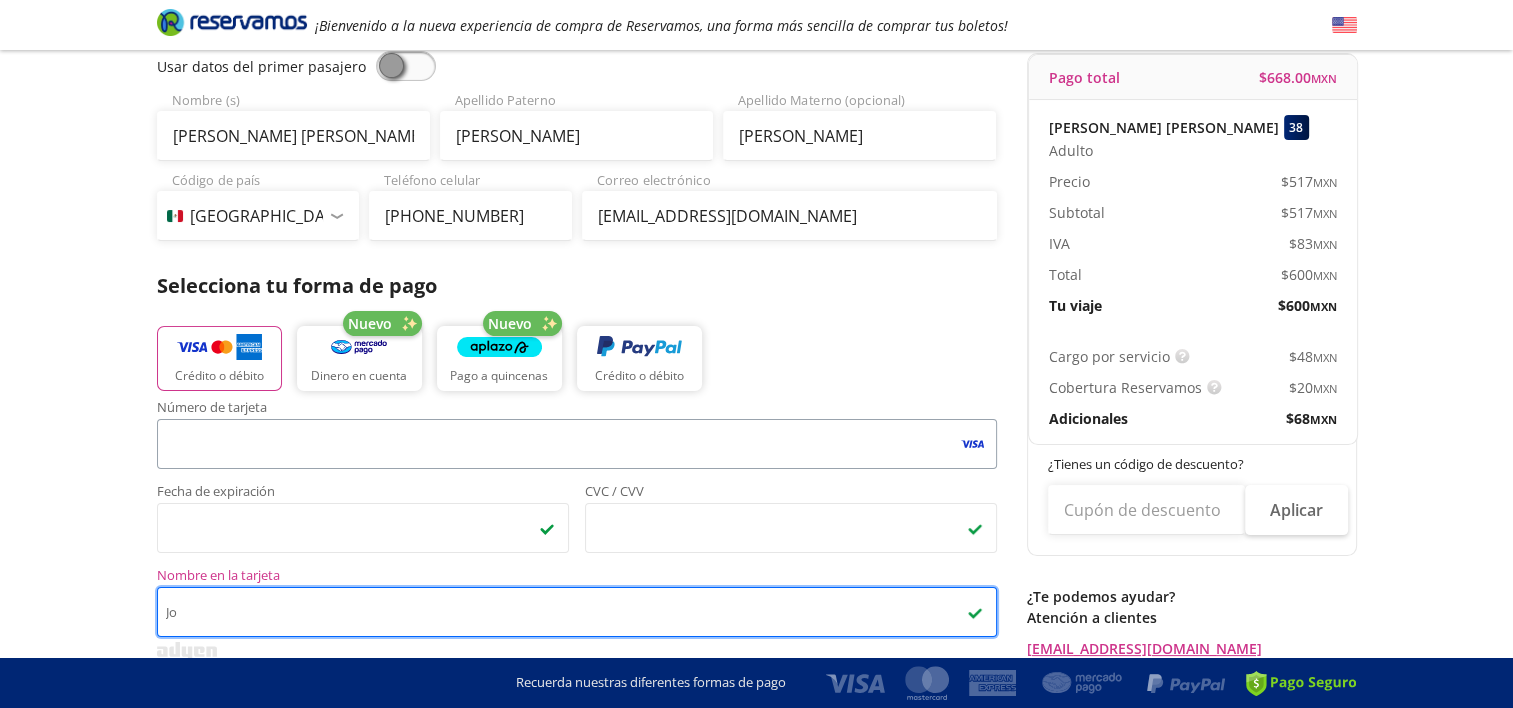 type on "J" 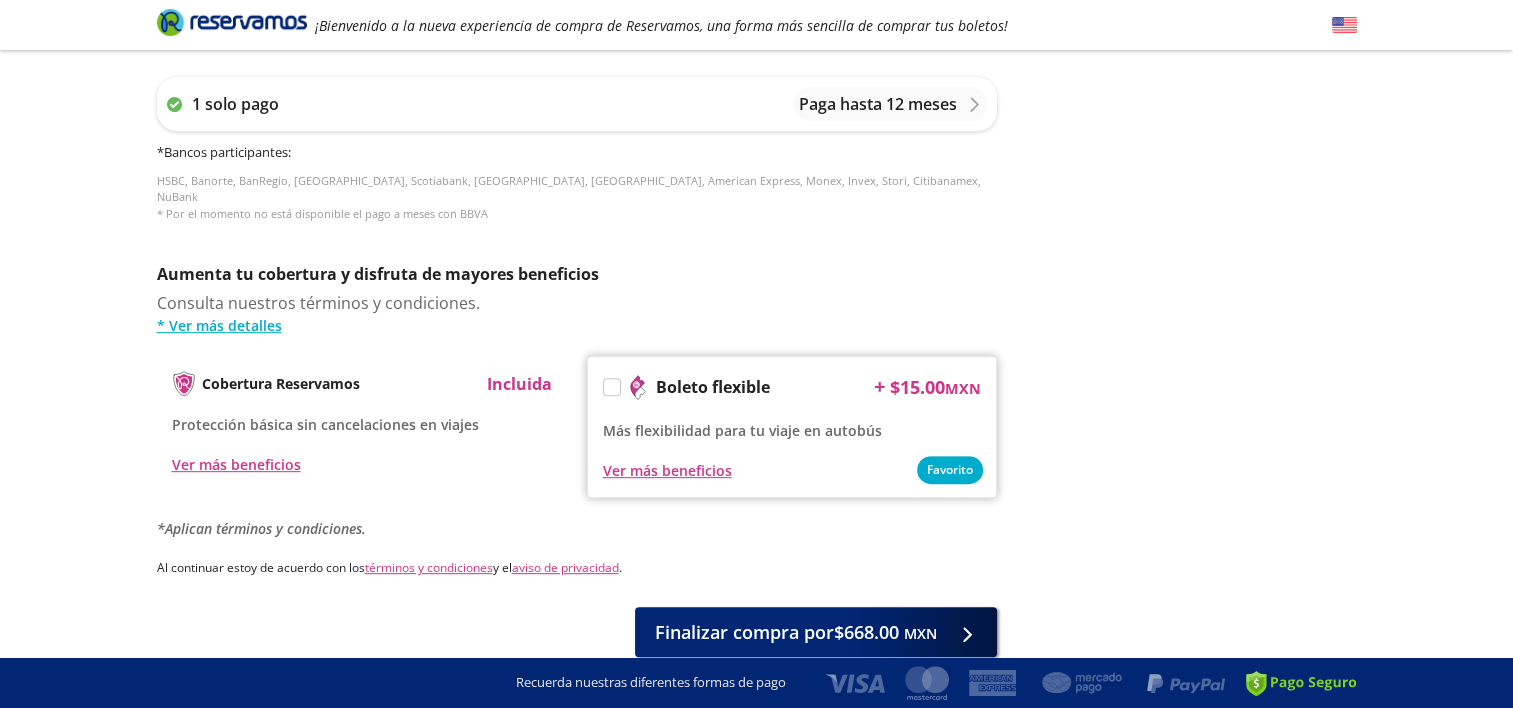 scroll, scrollTop: 893, scrollLeft: 0, axis: vertical 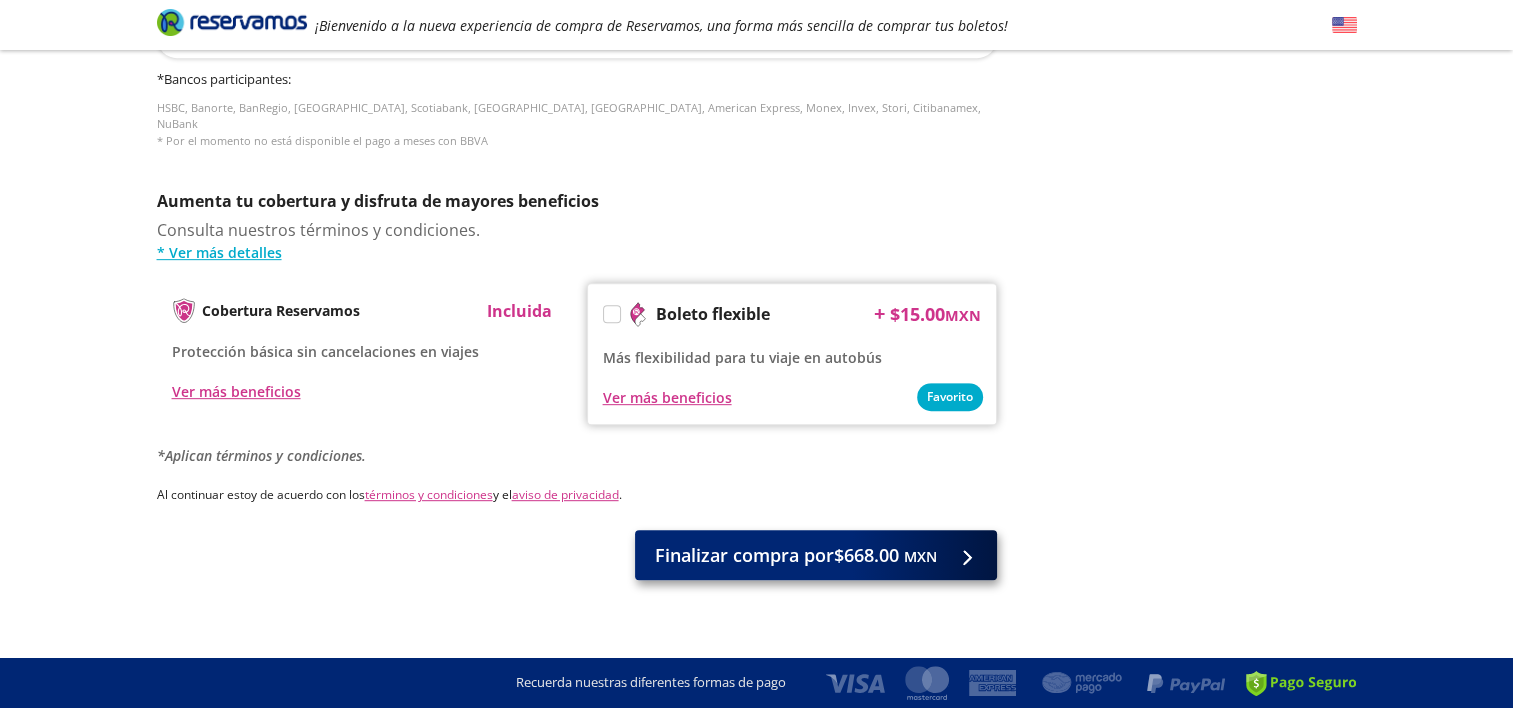 type on "[PERSON_NAME]" 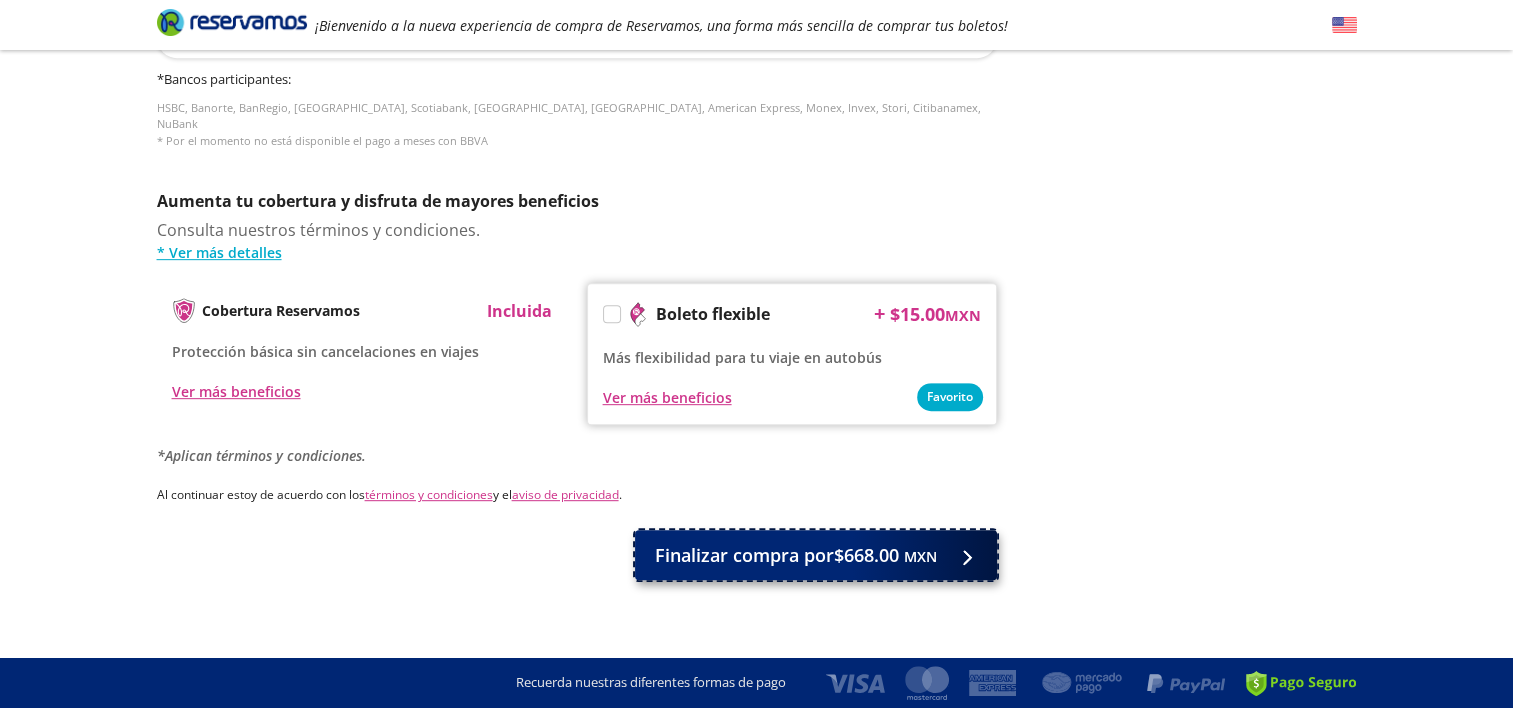 click on "Finalizar compra por  $668.00   MXN" at bounding box center (816, 555) 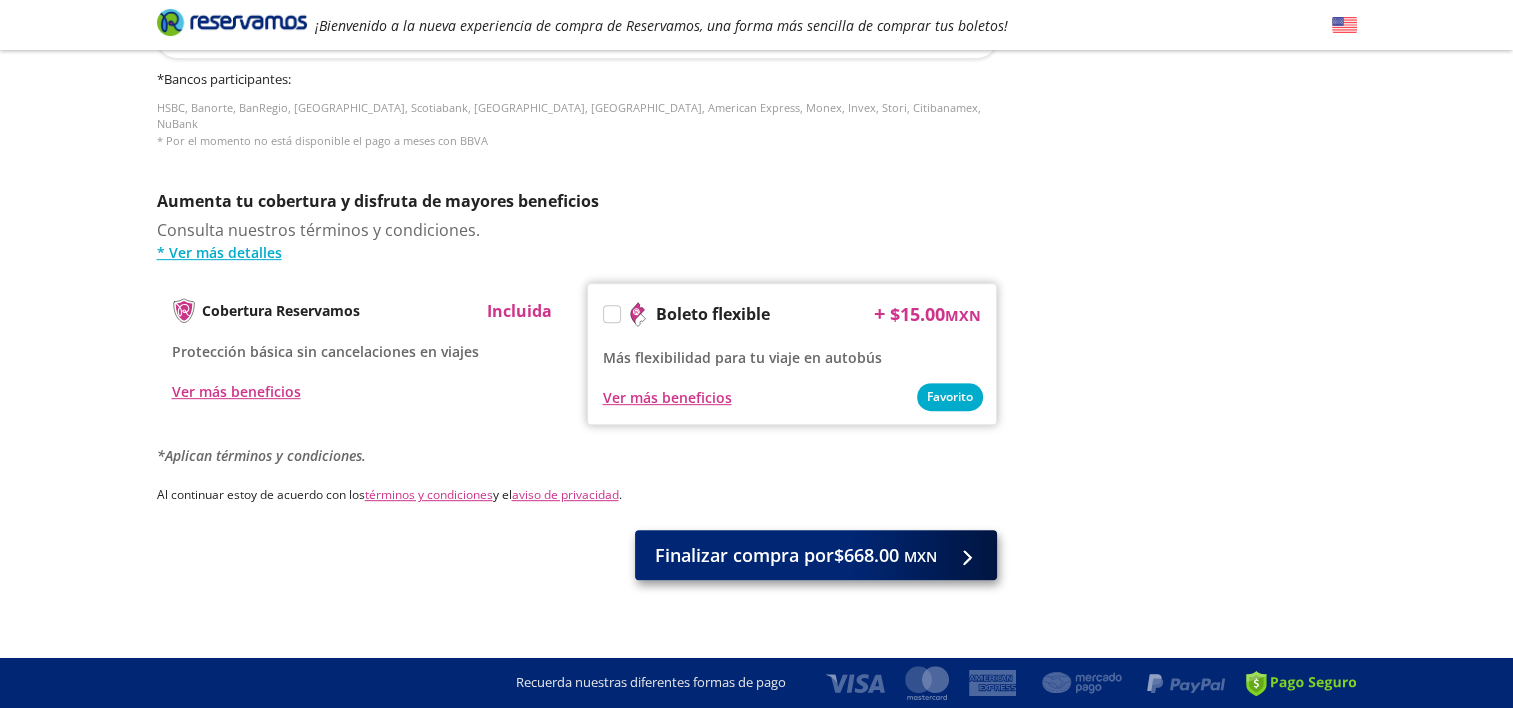 scroll, scrollTop: 0, scrollLeft: 0, axis: both 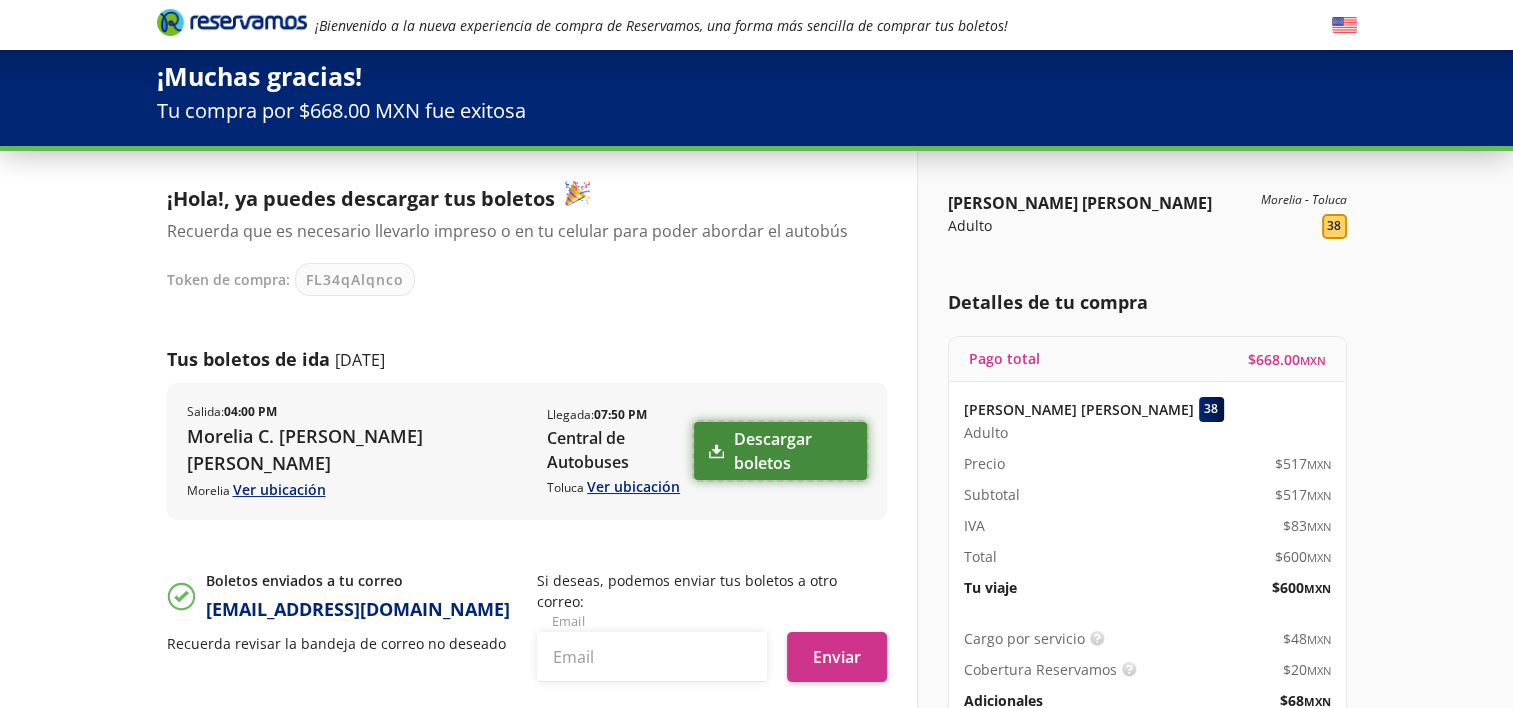 click on "Descargar boletos" at bounding box center (780, 451) 